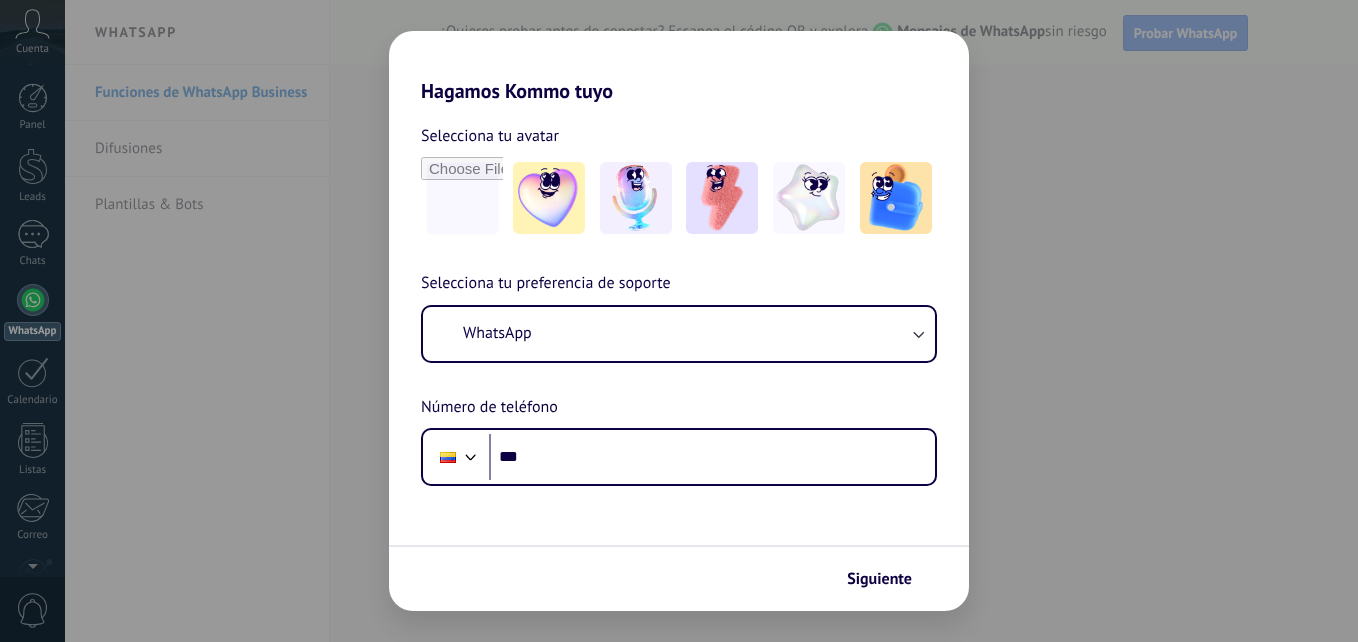 scroll, scrollTop: 0, scrollLeft: 0, axis: both 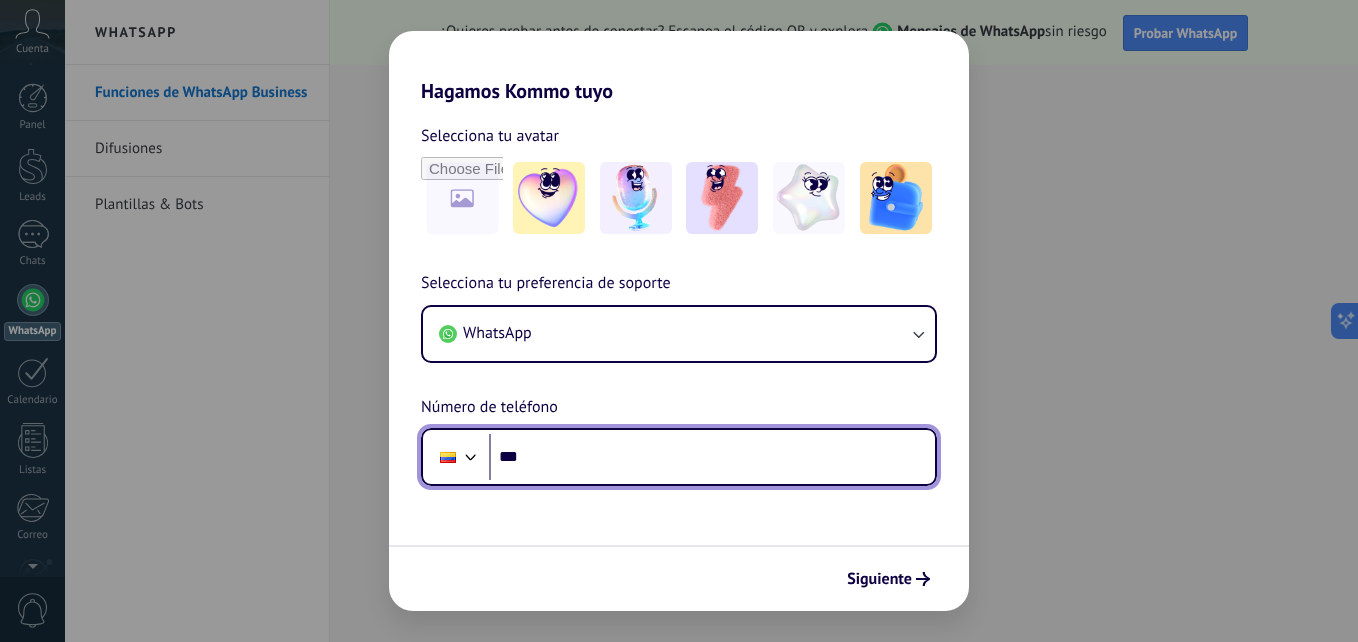click on "***" at bounding box center [712, 457] 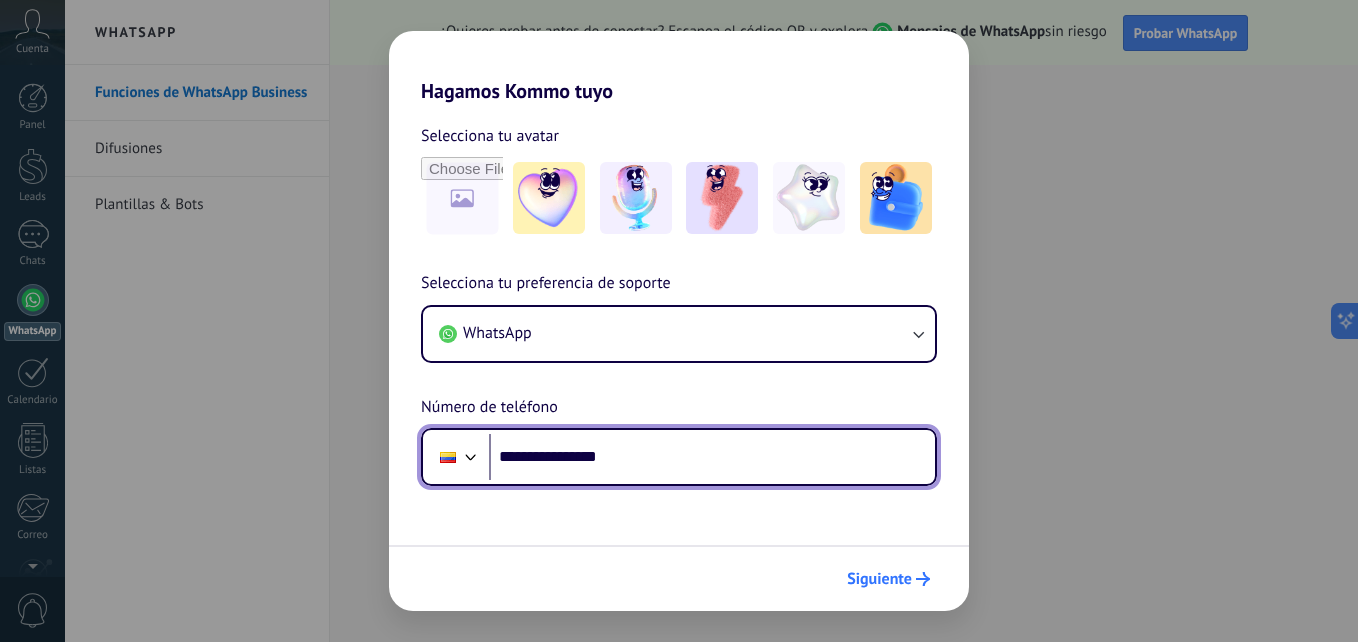 type on "**********" 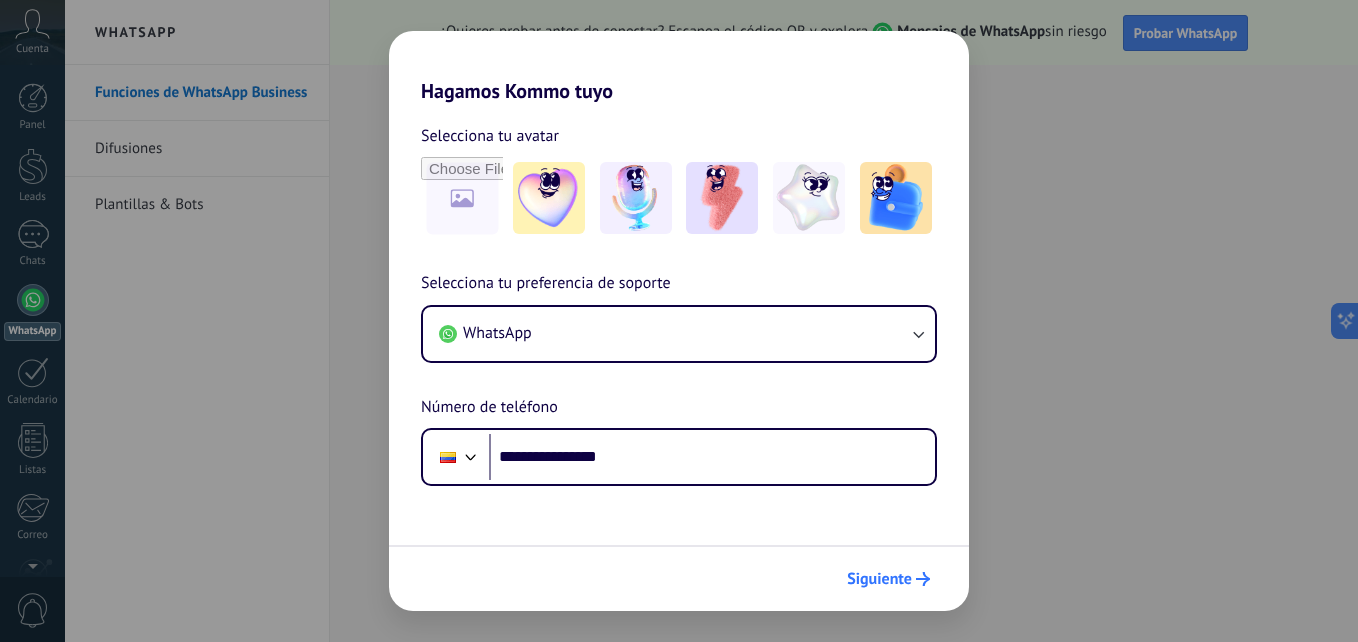 click on "Siguiente" at bounding box center [879, 579] 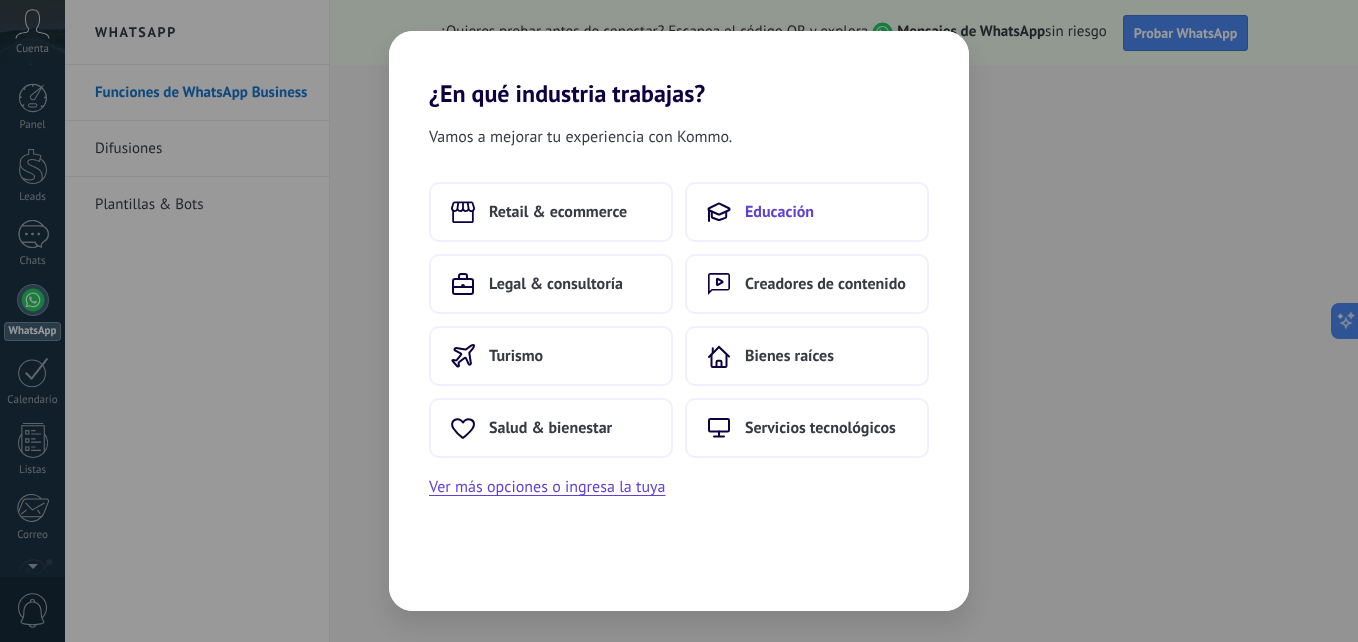 click on "Educación" at bounding box center [558, 212] 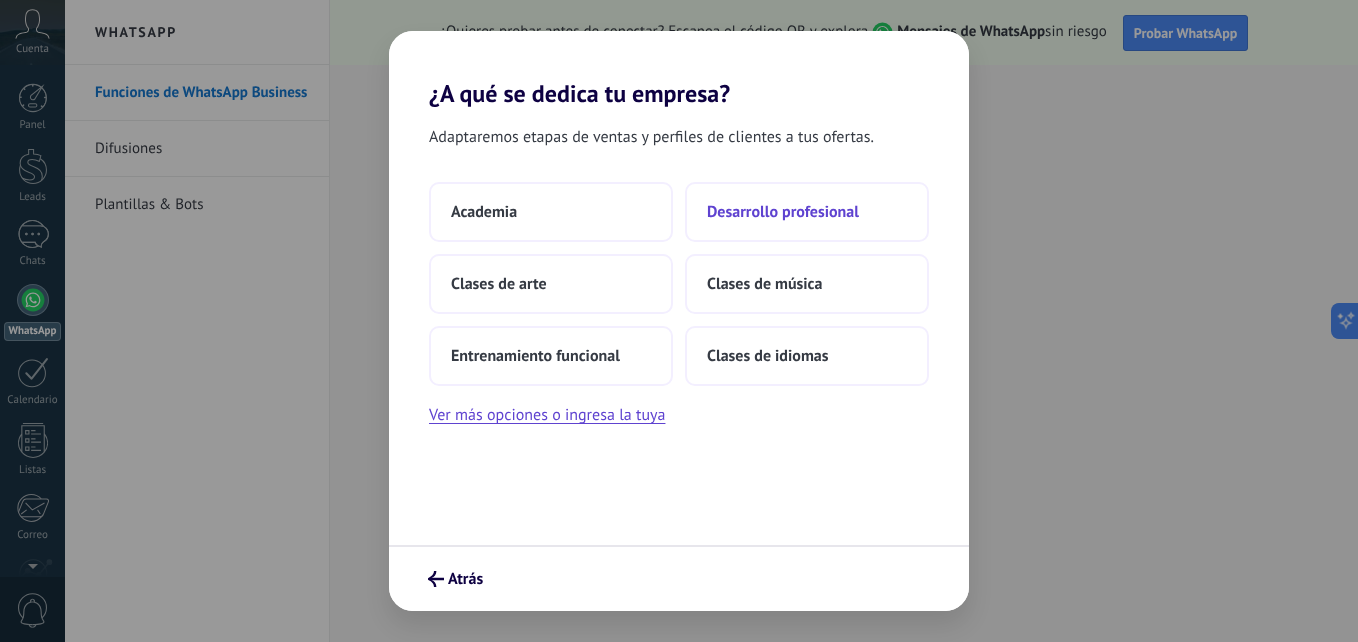 click on "Desarrollo profesional" at bounding box center [807, 212] 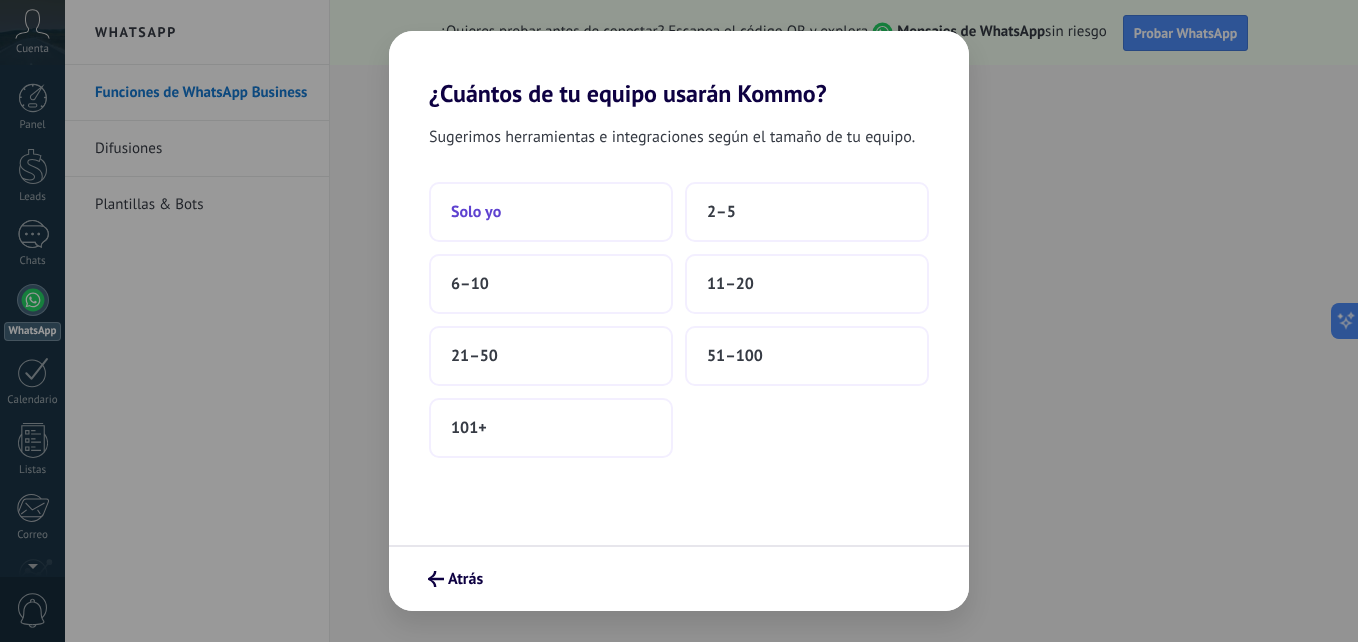 click on "Solo yo" at bounding box center [551, 212] 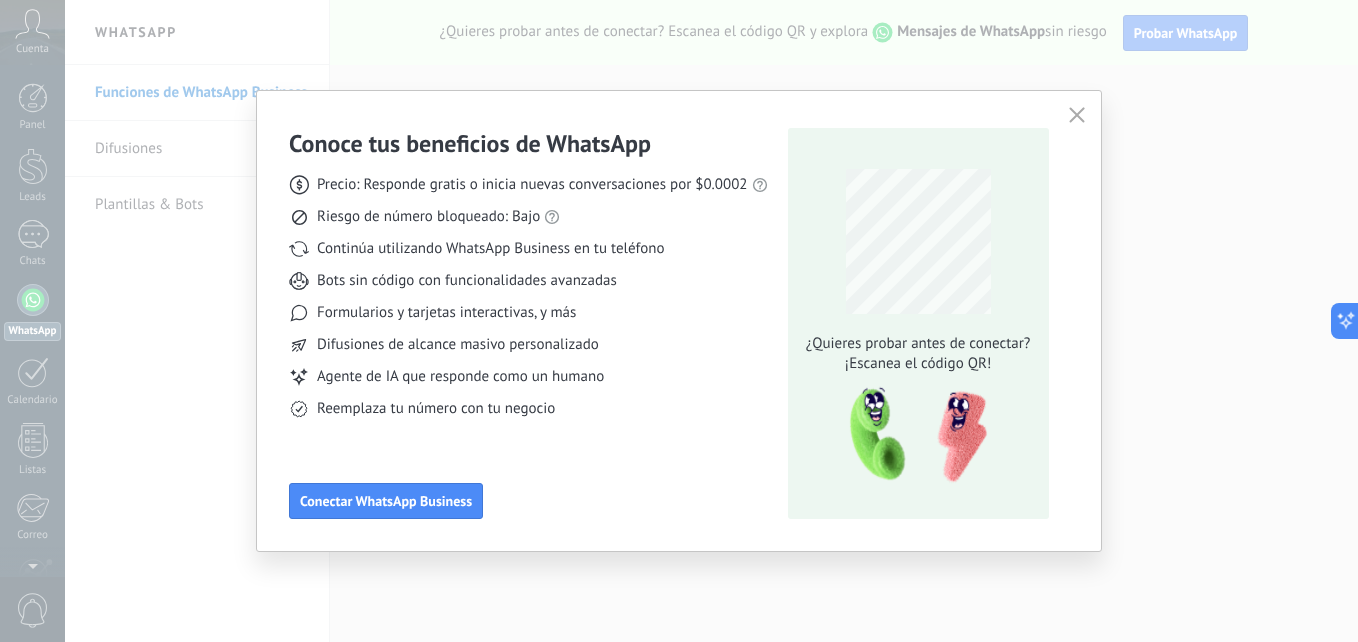 click at bounding box center (1077, 115) 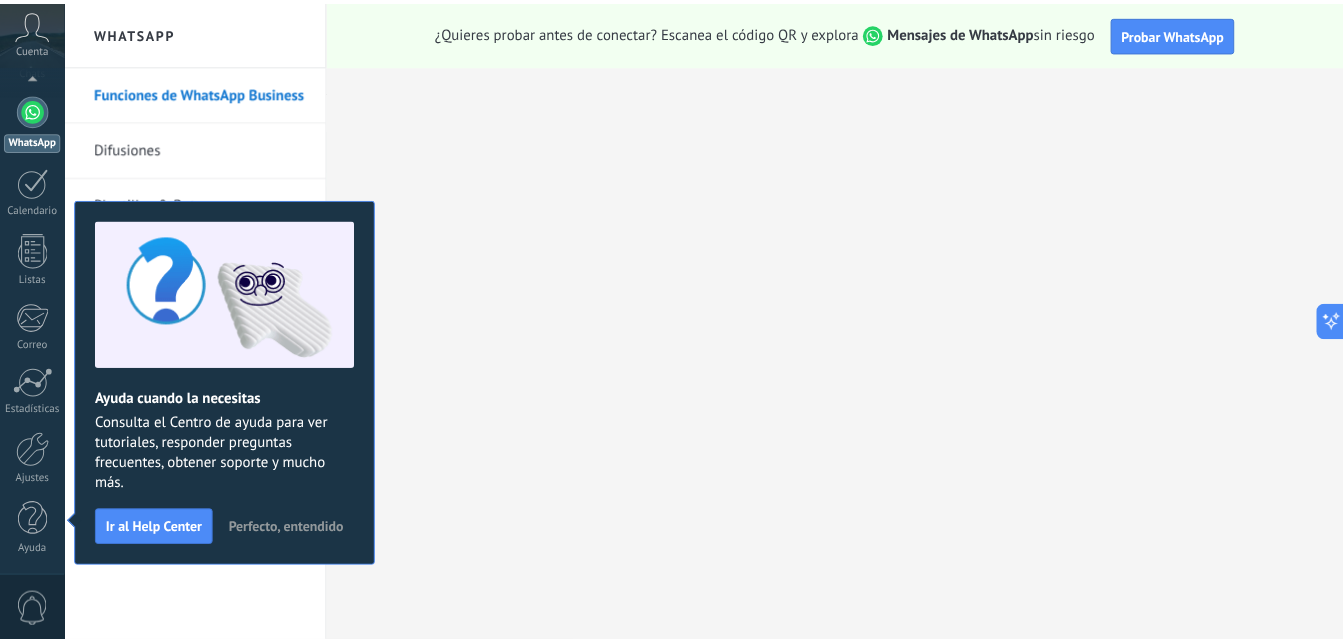 scroll, scrollTop: 0, scrollLeft: 0, axis: both 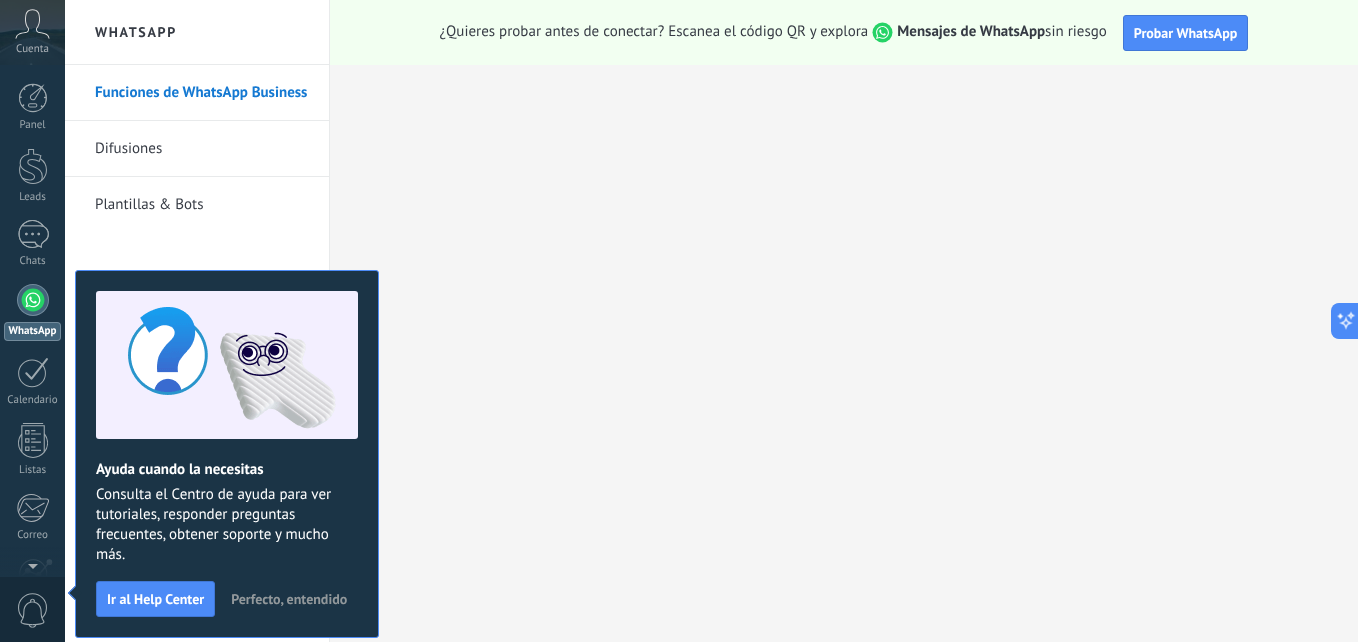 click on "Perfecto, entendido" at bounding box center [289, 599] 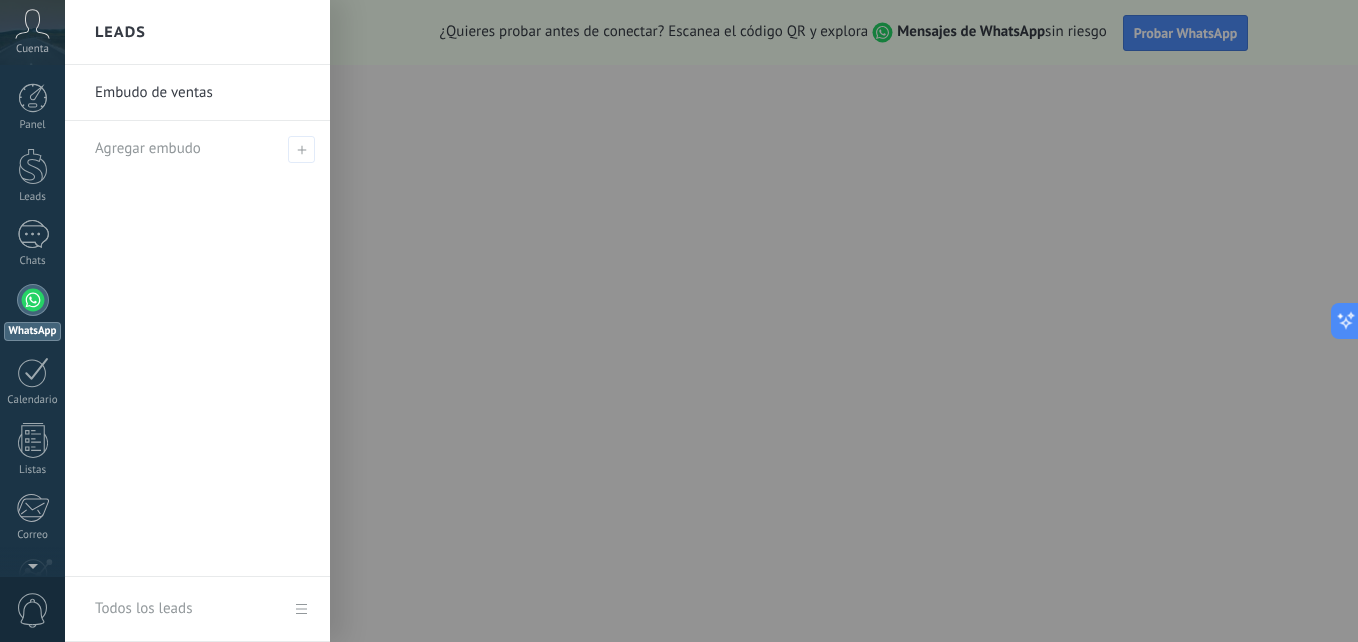 click at bounding box center (744, 321) 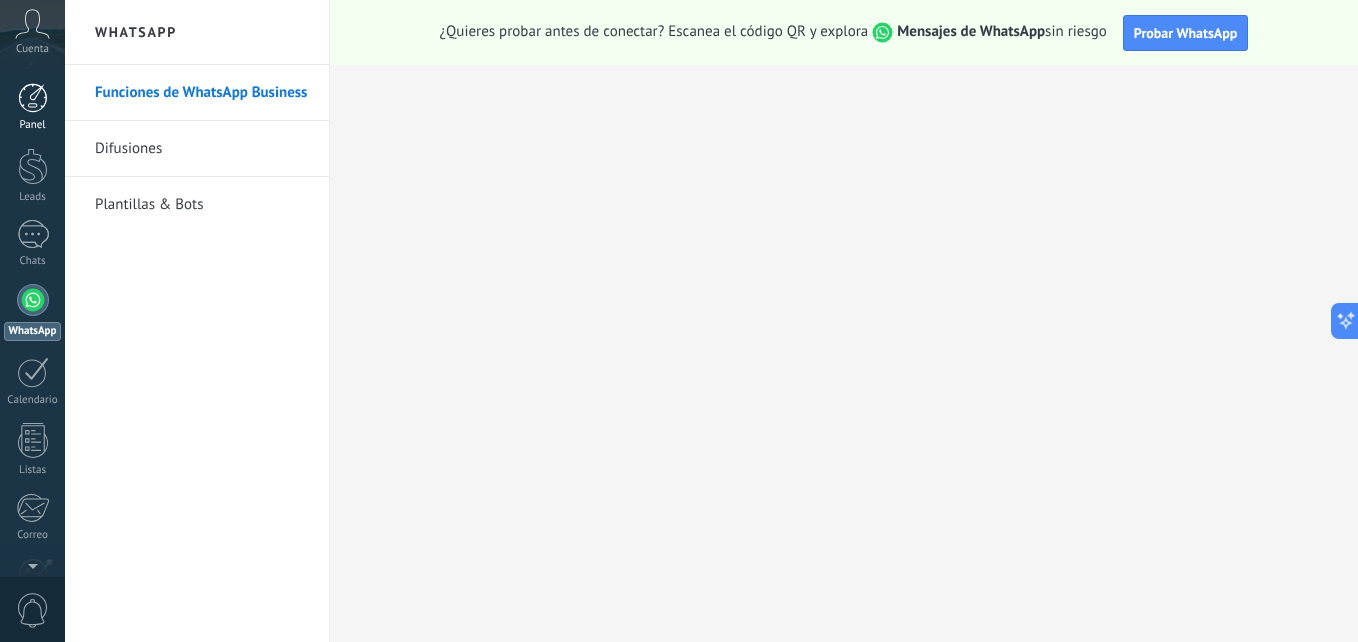 click on "Panel" at bounding box center [33, 125] 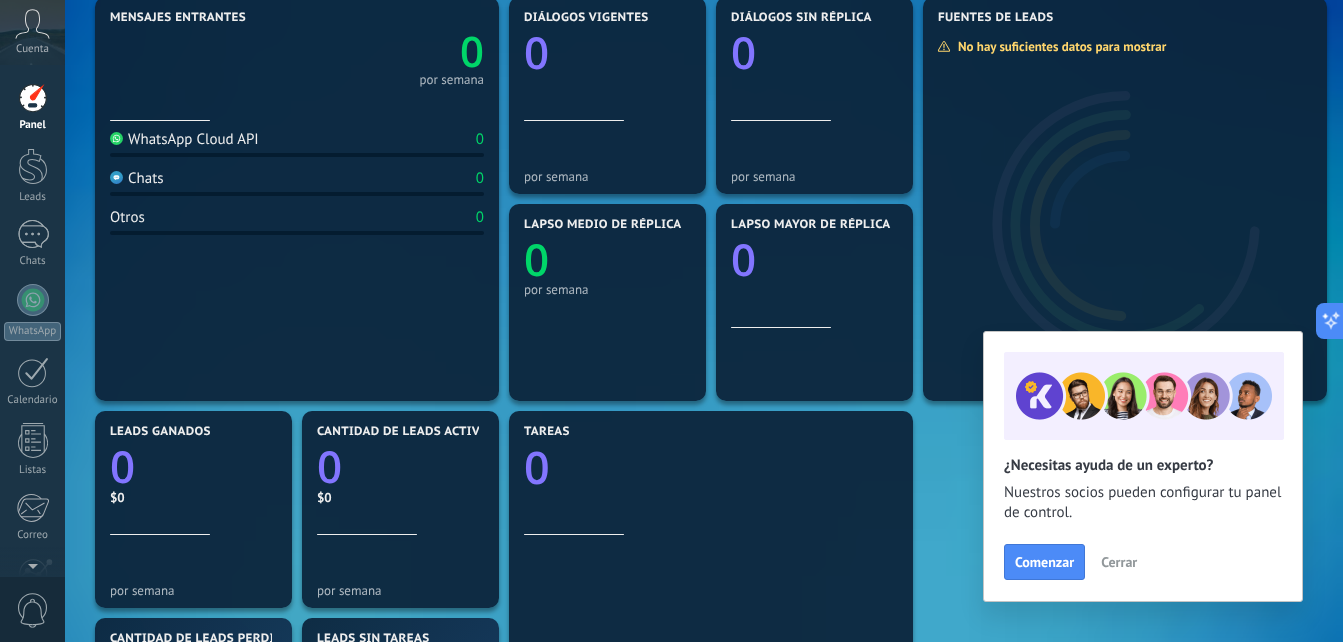 scroll, scrollTop: 280, scrollLeft: 0, axis: vertical 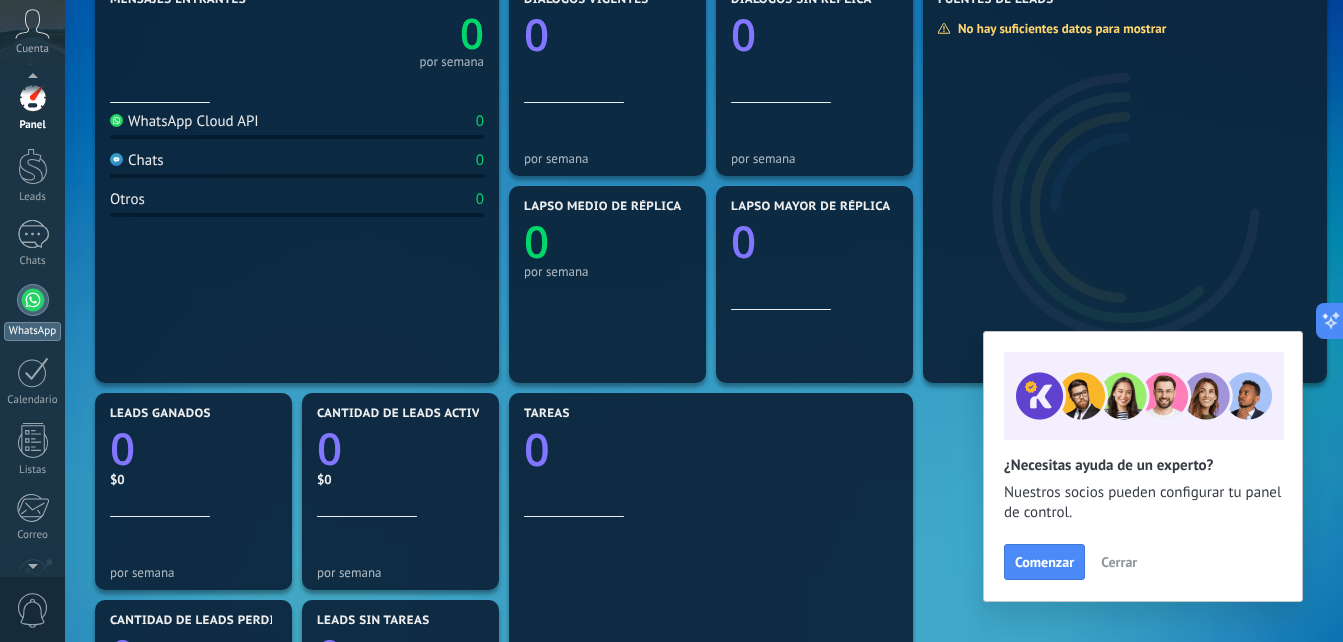 click at bounding box center (33, 300) 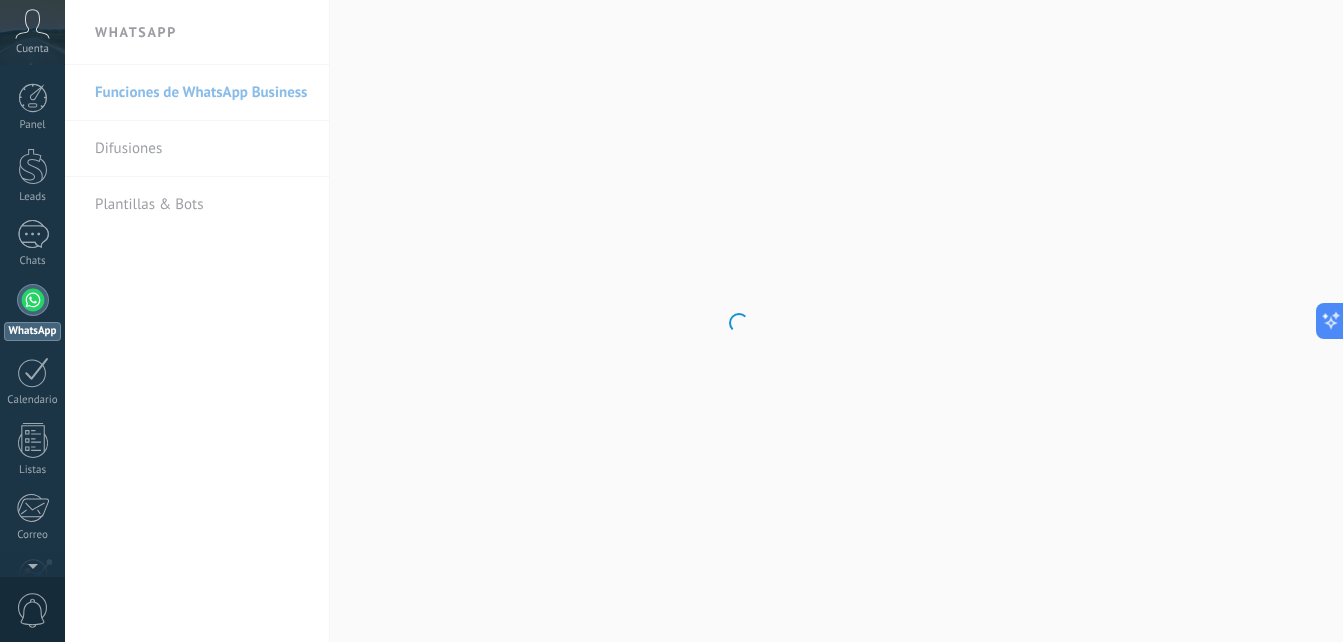scroll, scrollTop: 0, scrollLeft: 0, axis: both 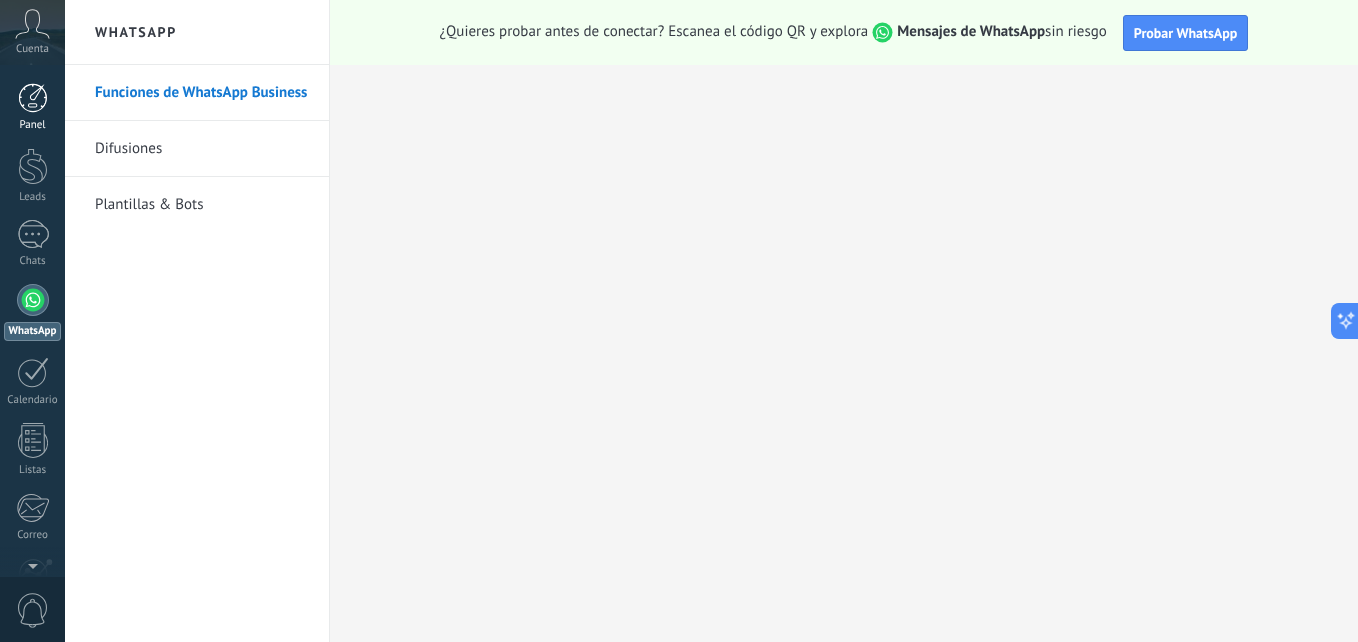 click on "Panel" at bounding box center (33, 125) 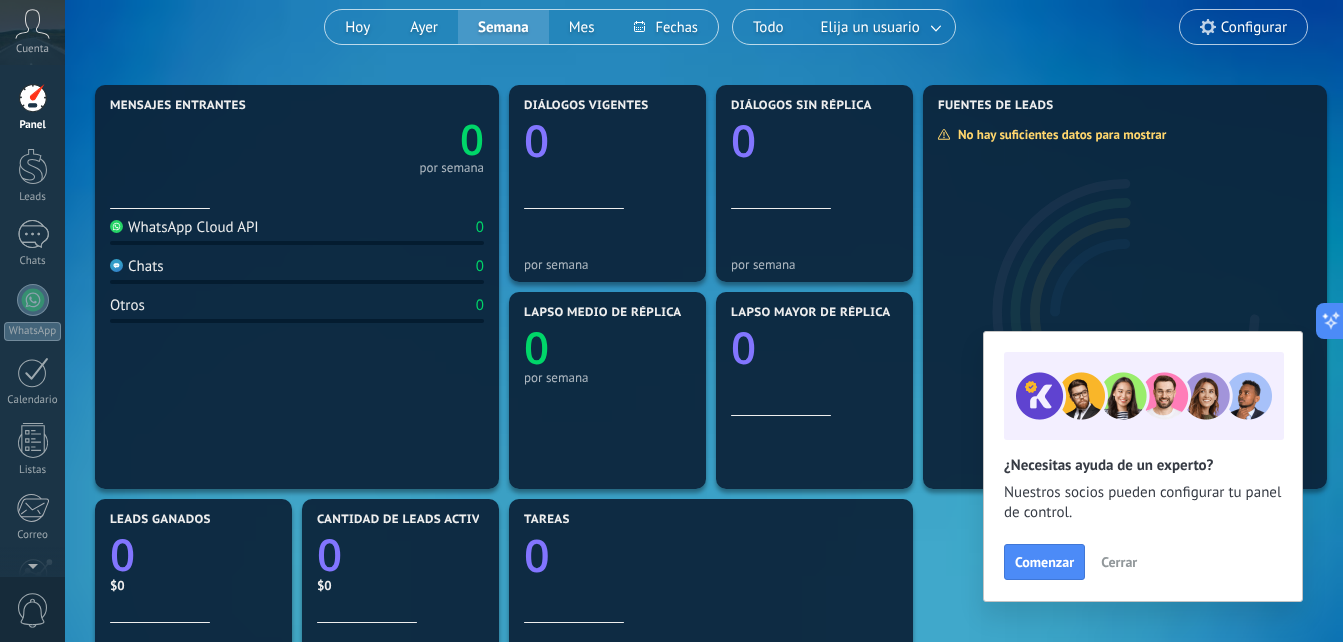 scroll, scrollTop: 0, scrollLeft: 0, axis: both 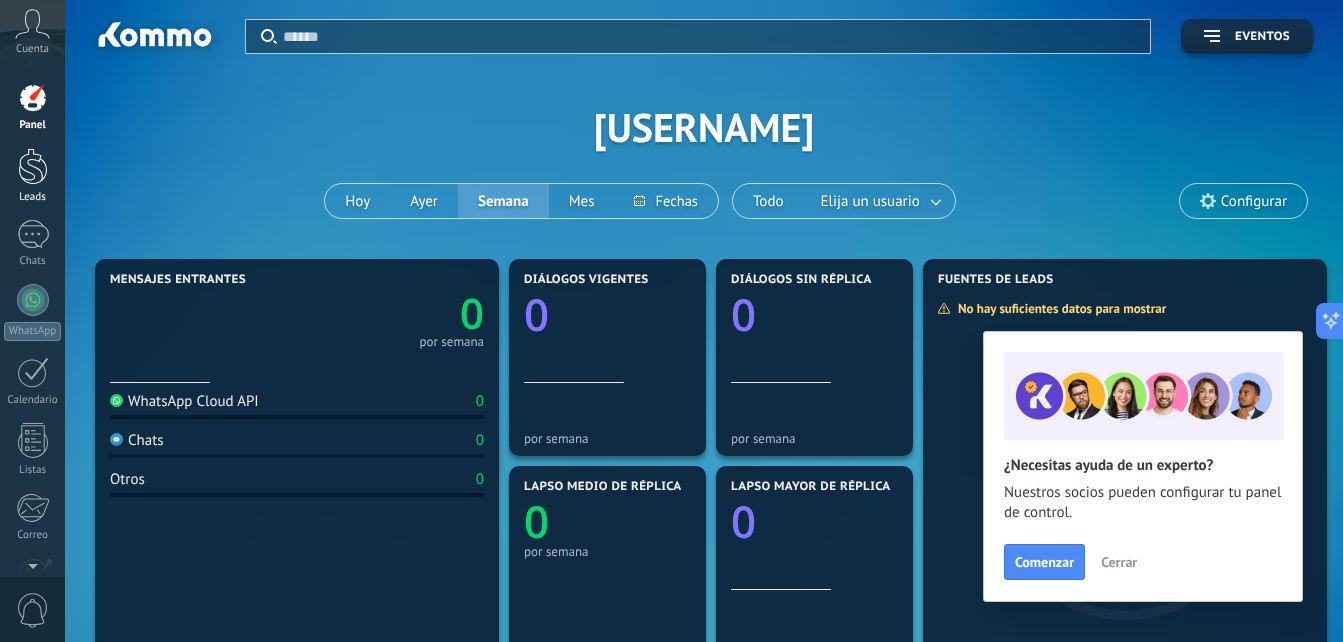 click at bounding box center [33, 166] 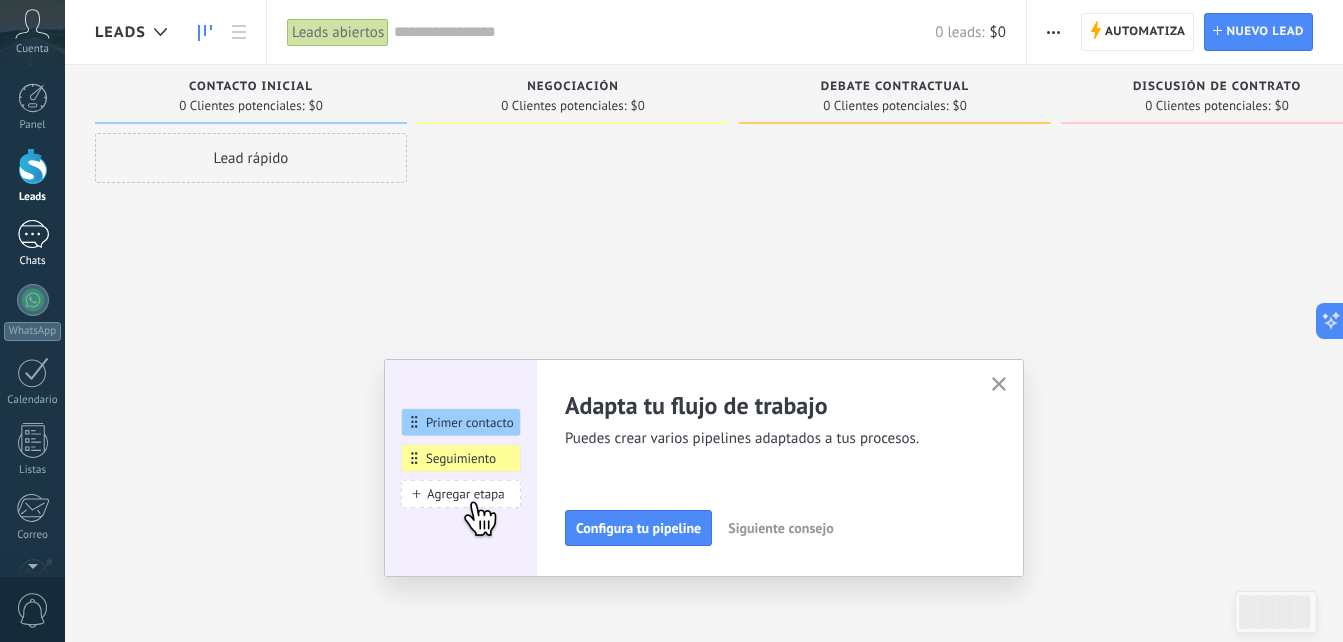 click on "Chats" at bounding box center (32, 244) 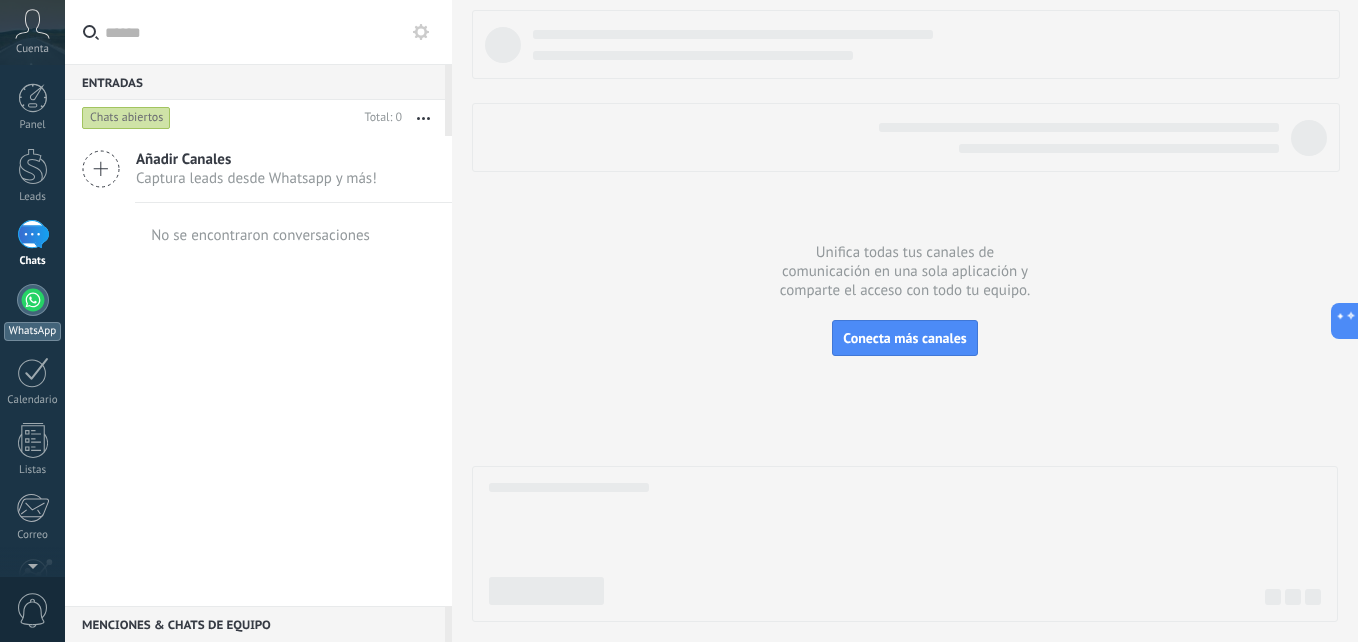 click at bounding box center [33, 300] 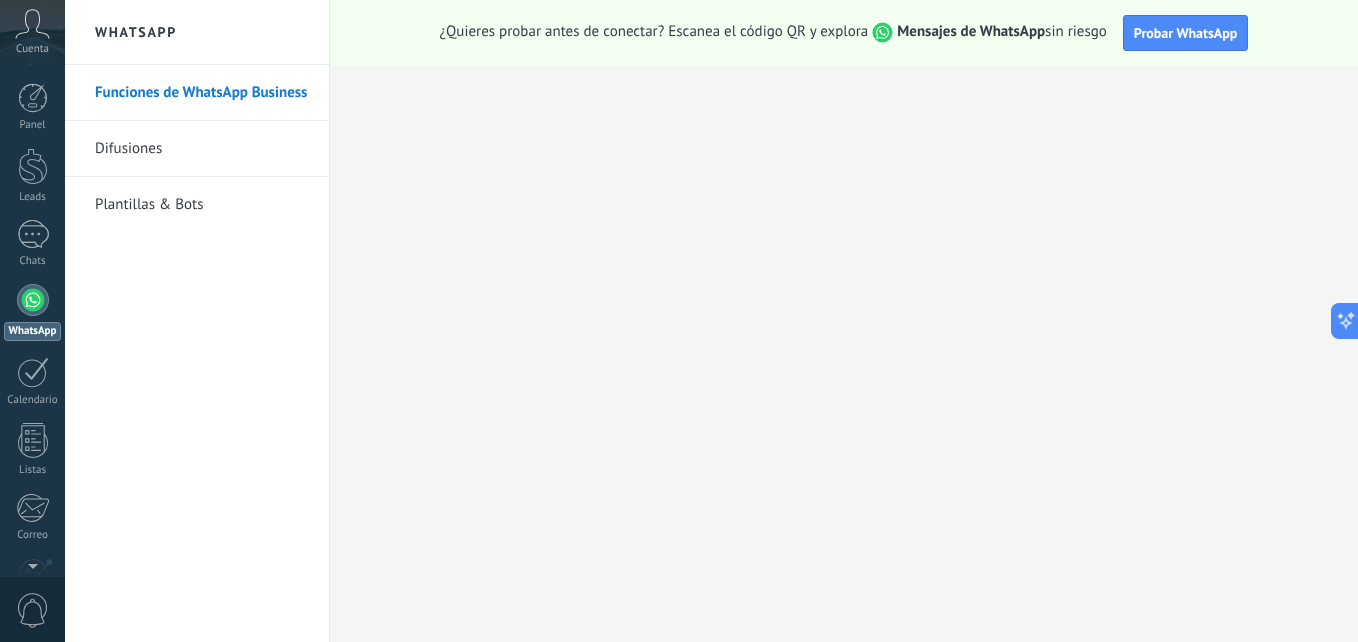 click on "Panel
Leads
Chats
WhatsApp
Clientes" at bounding box center [32, 425] 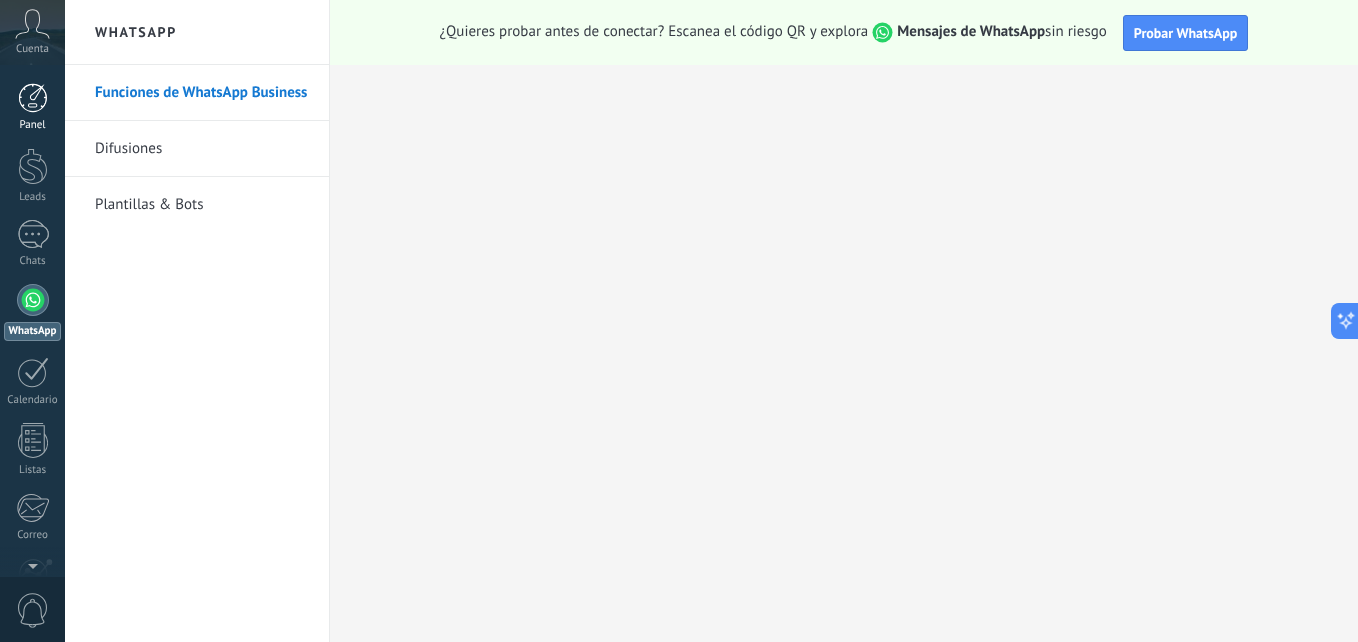 click on "Panel" at bounding box center [32, 107] 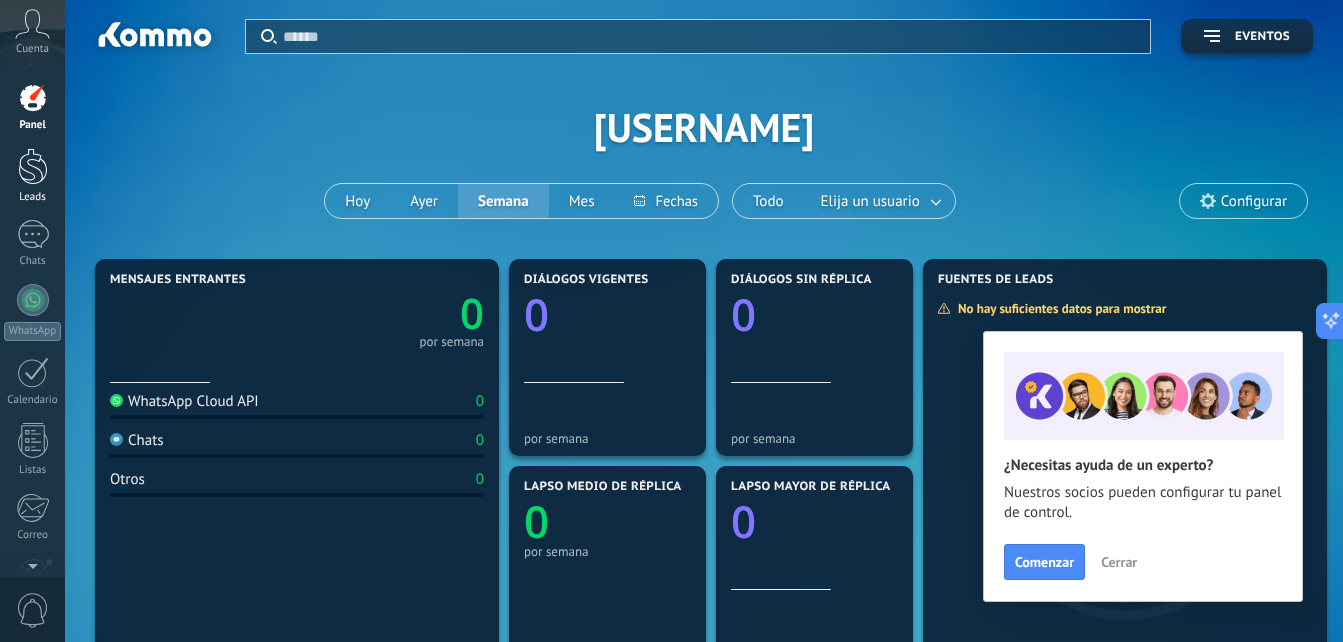 click at bounding box center [33, 166] 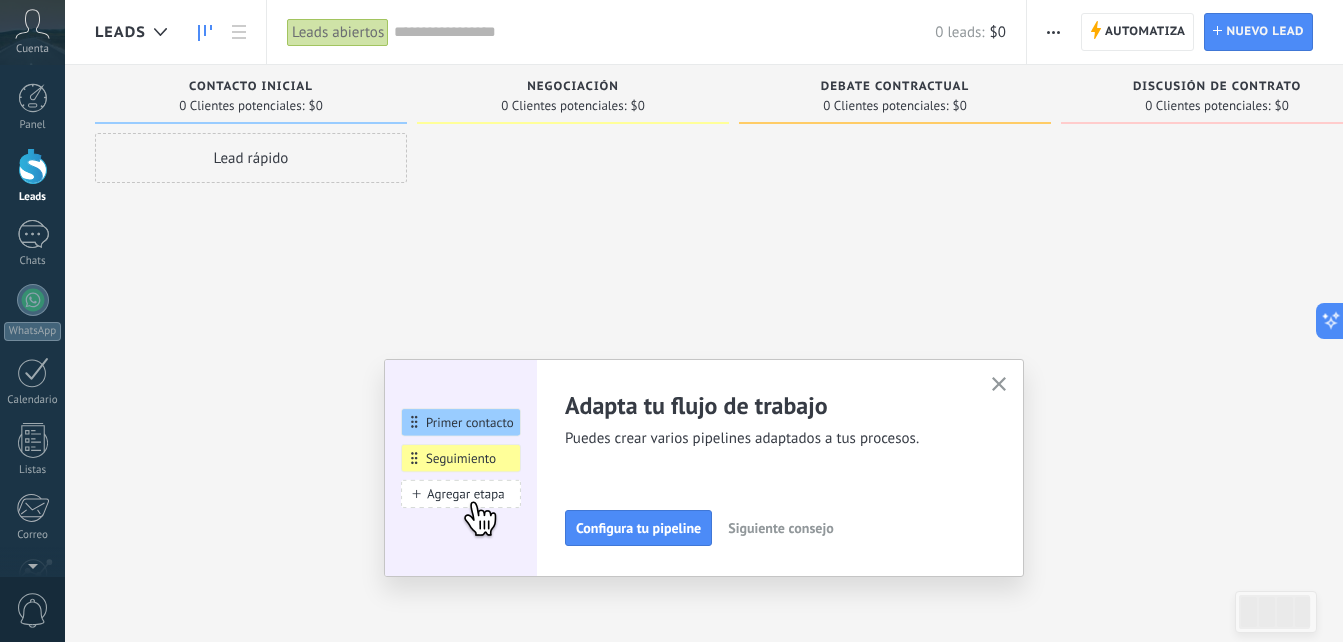 click at bounding box center (999, 384) 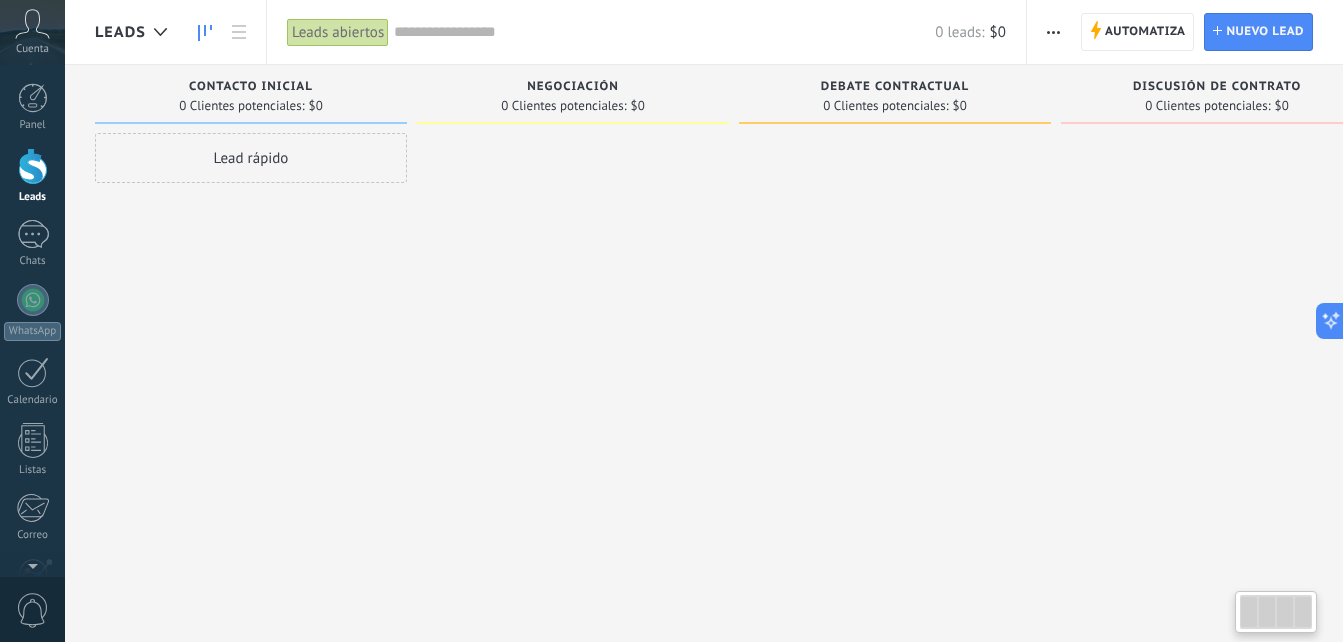 drag, startPoint x: 986, startPoint y: 381, endPoint x: 866, endPoint y: 329, distance: 130.78226 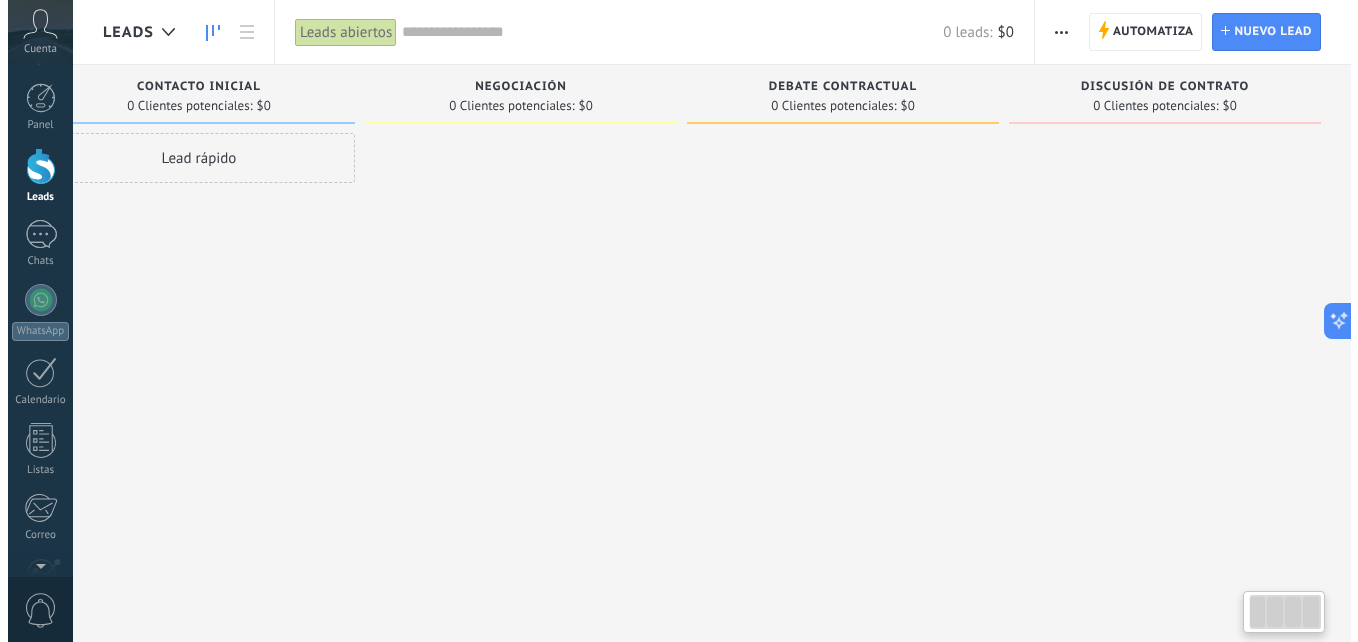 scroll, scrollTop: 0, scrollLeft: 0, axis: both 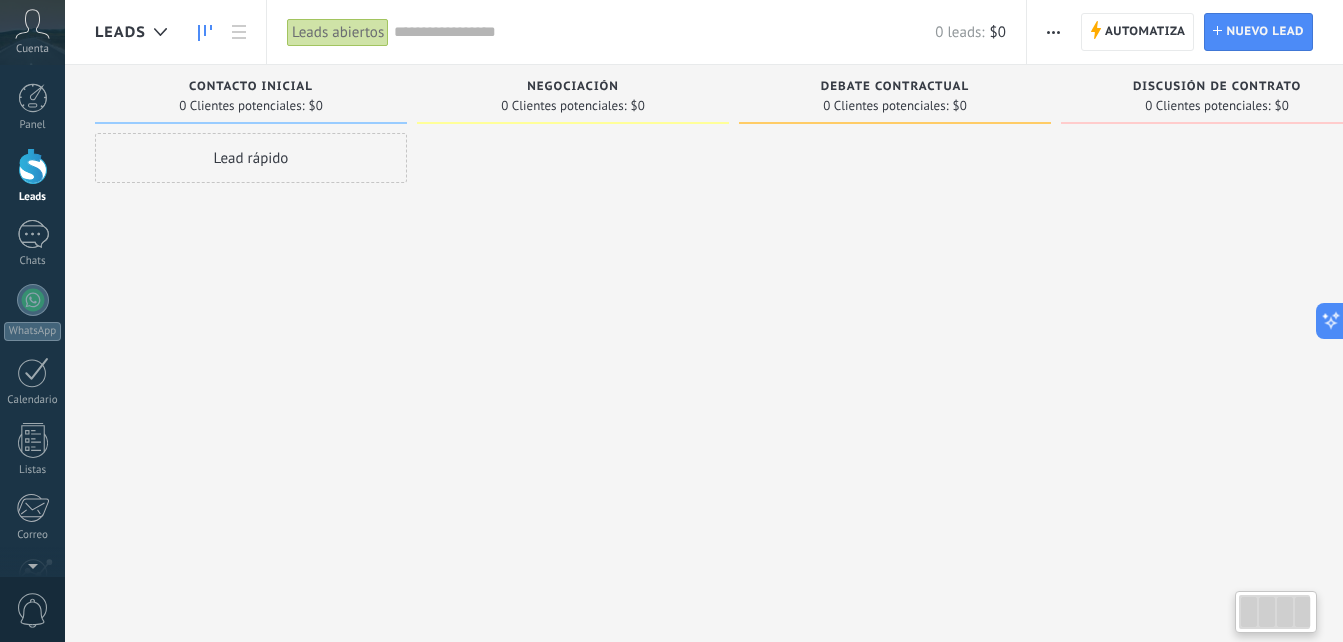 drag, startPoint x: 791, startPoint y: 281, endPoint x: 1005, endPoint y: 351, distance: 225.15773 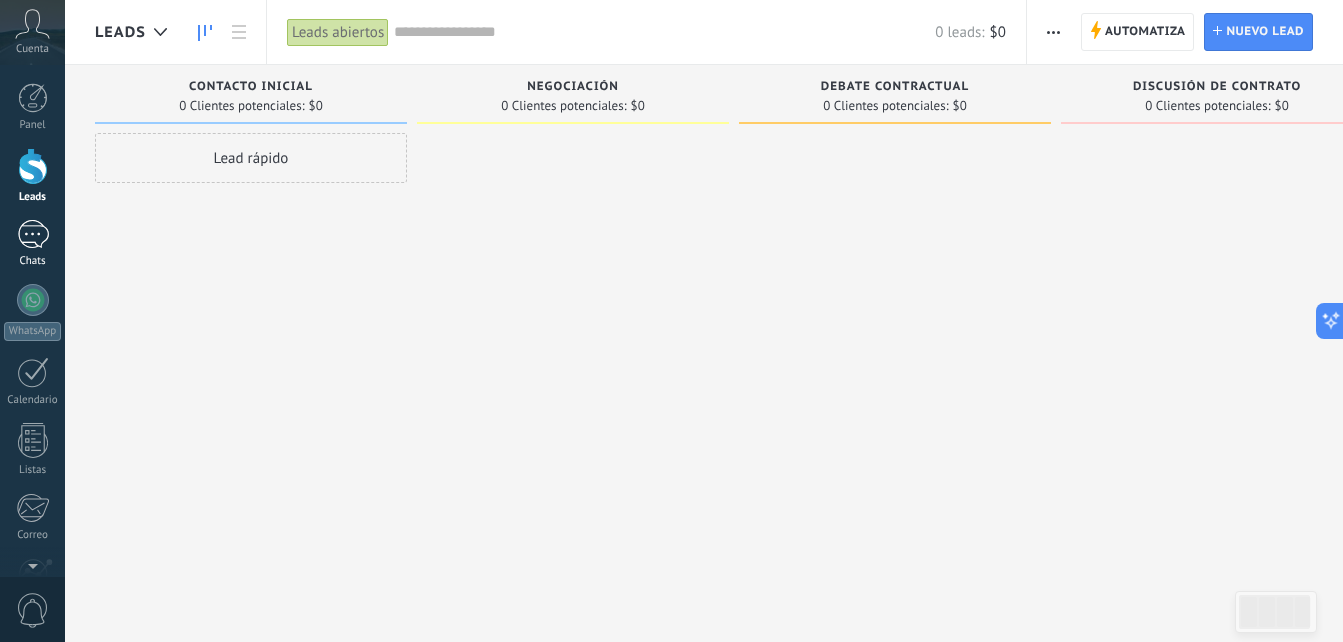click at bounding box center [33, 234] 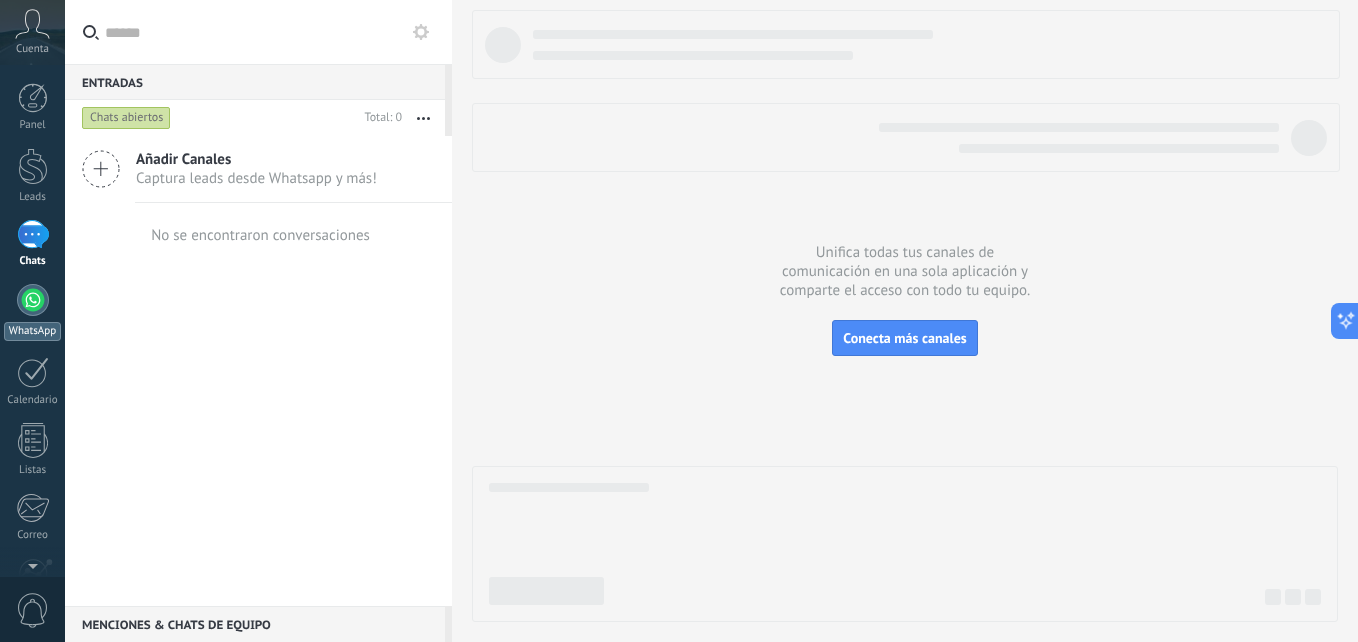 click on "WhatsApp" at bounding box center (32, 312) 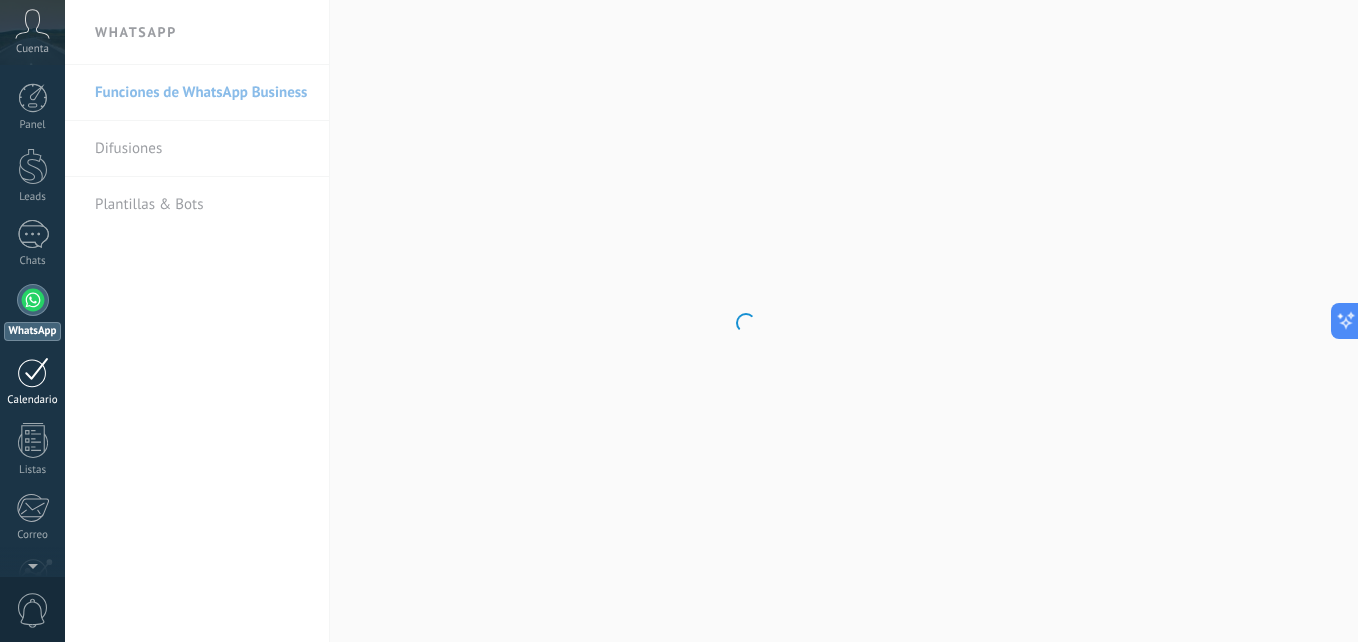 click at bounding box center (33, 372) 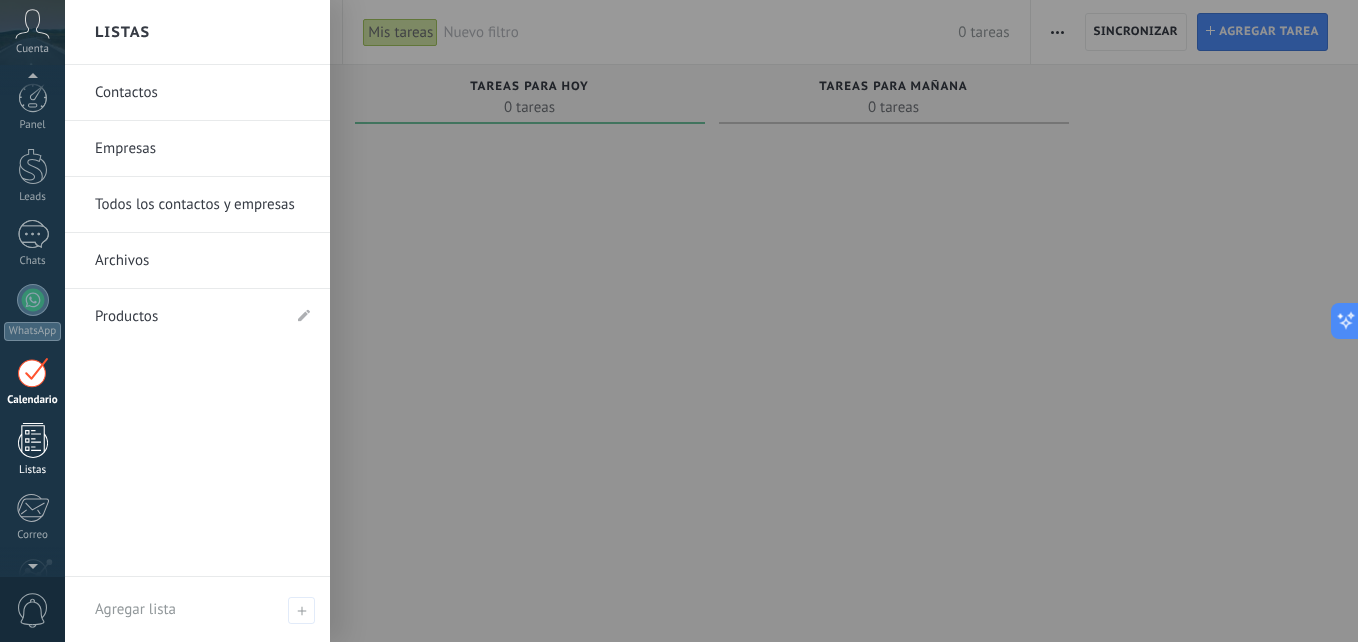 scroll, scrollTop: 58, scrollLeft: 0, axis: vertical 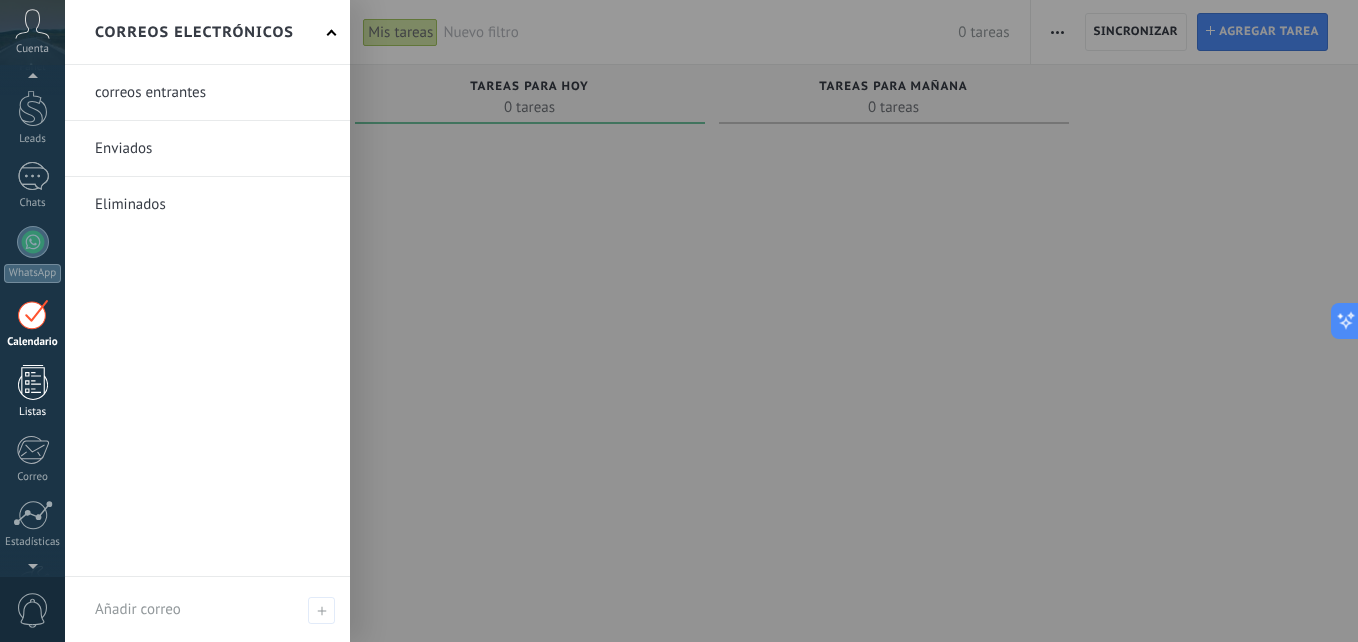 click on "Listas" at bounding box center [33, 412] 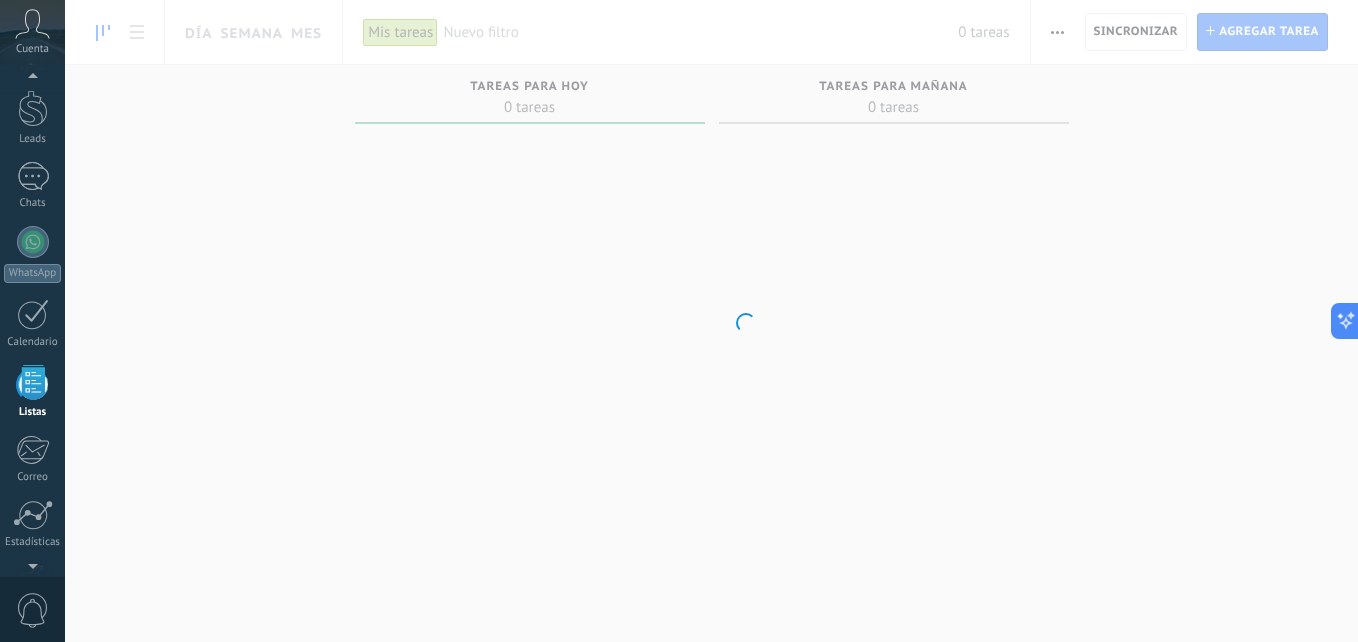 scroll, scrollTop: 124, scrollLeft: 0, axis: vertical 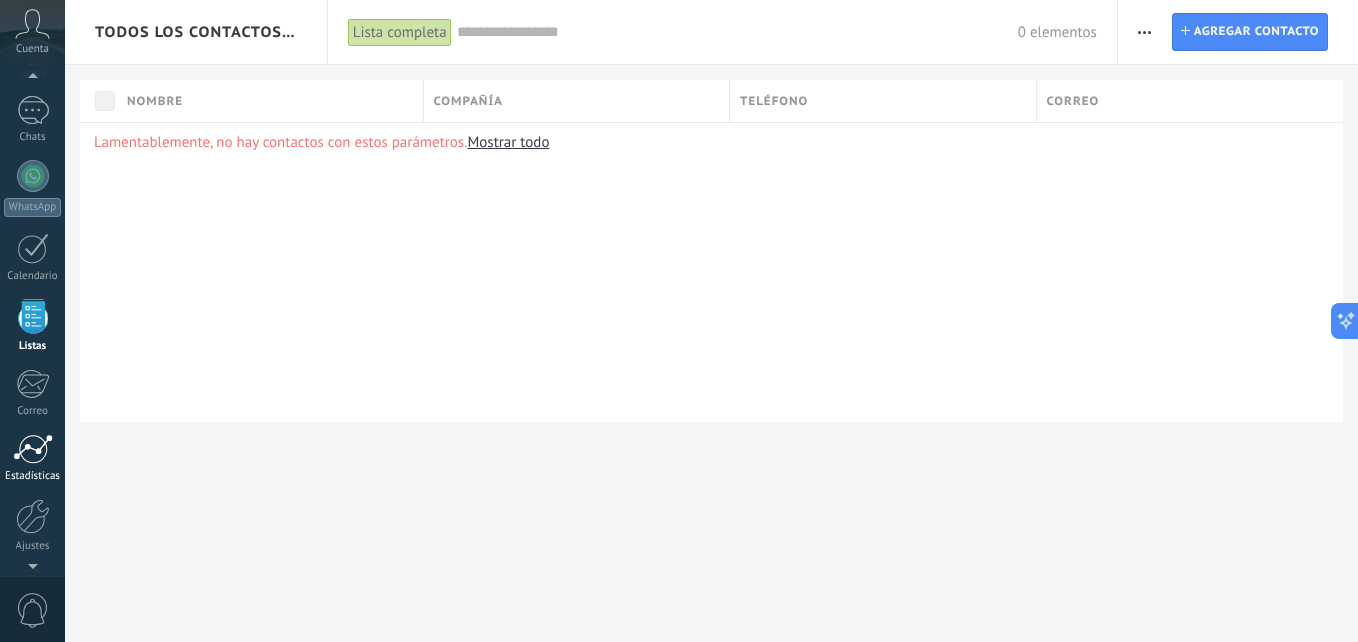 click at bounding box center (33, 449) 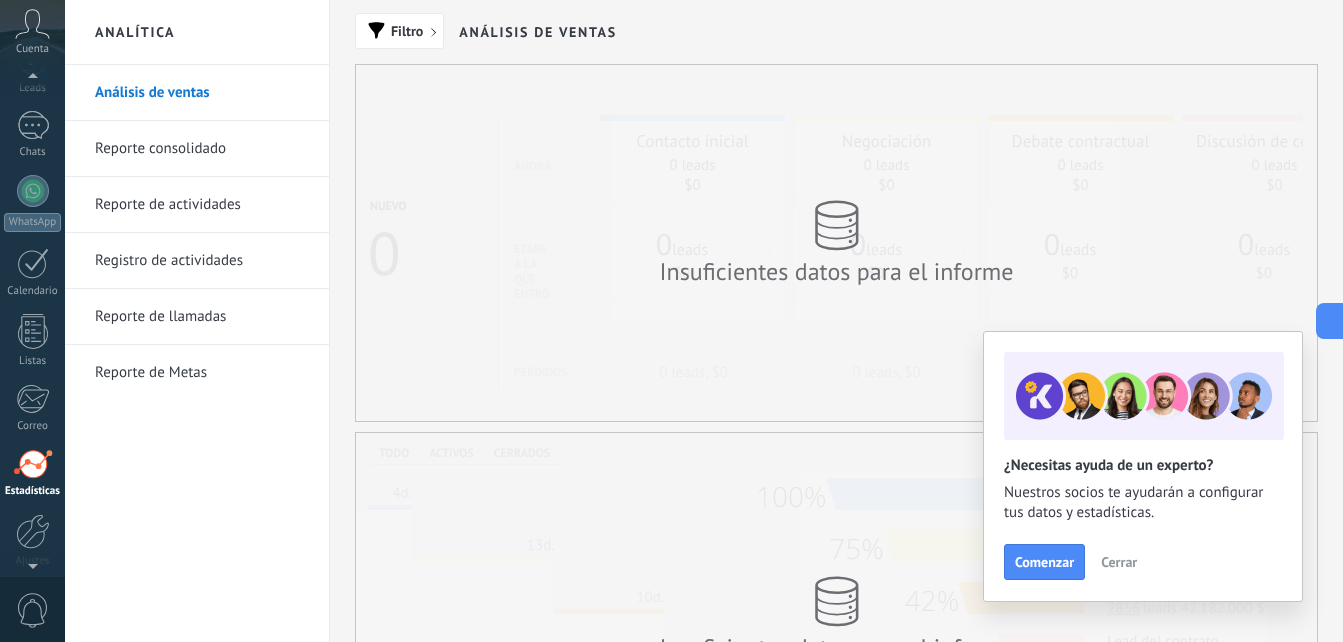 scroll, scrollTop: 0, scrollLeft: 0, axis: both 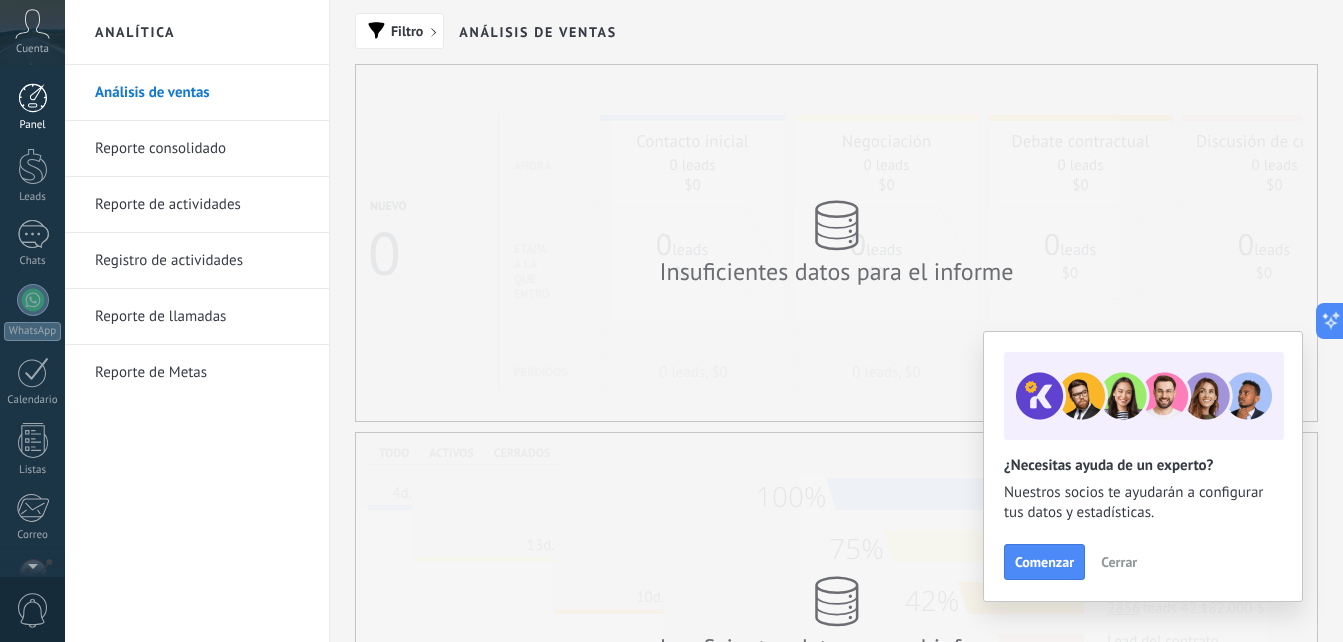 click at bounding box center [33, 98] 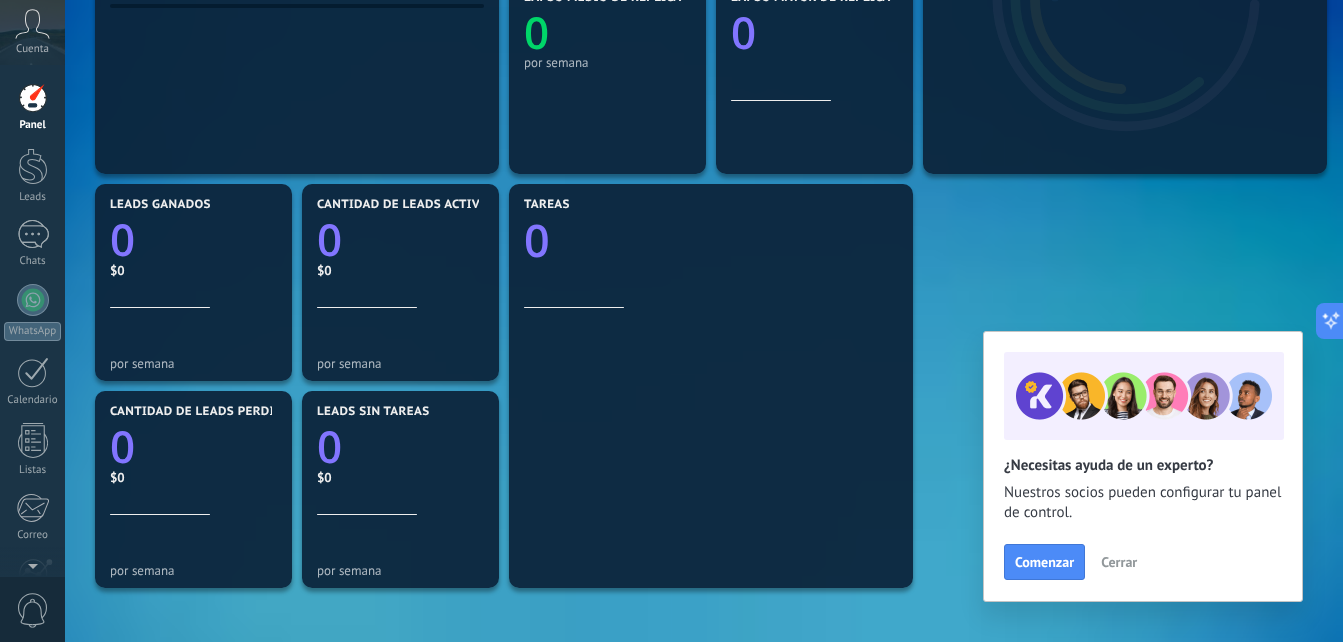 scroll, scrollTop: 502, scrollLeft: 0, axis: vertical 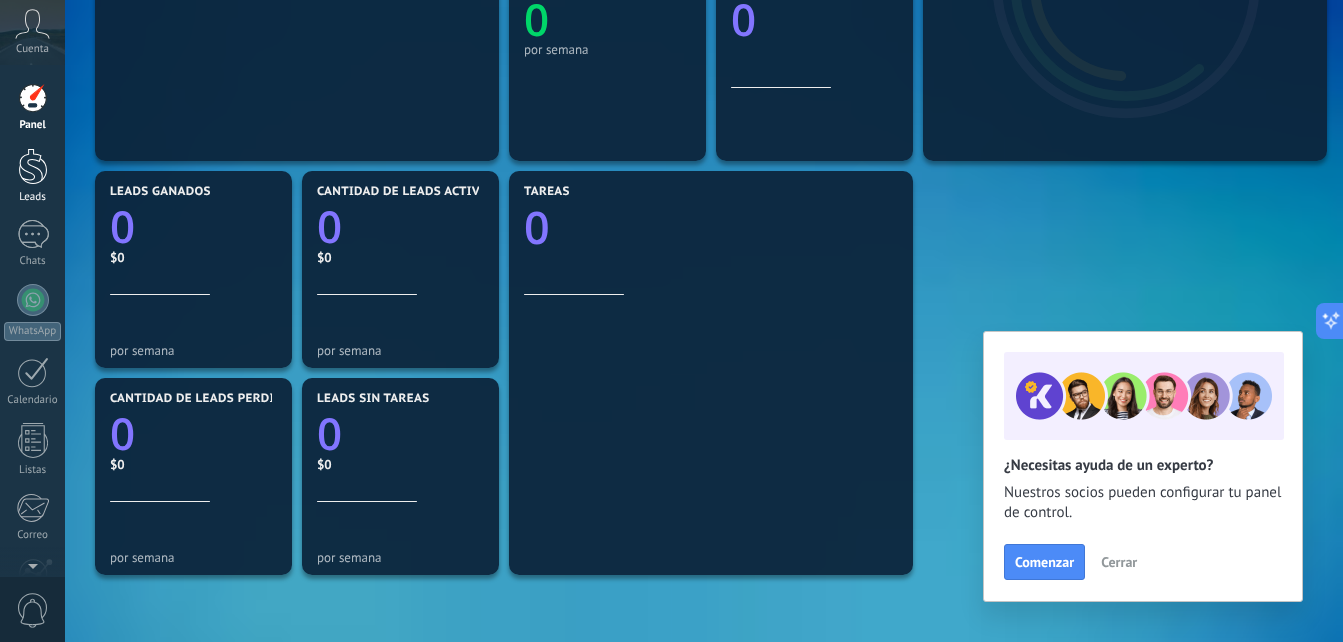 click on "Leads" at bounding box center (32, 176) 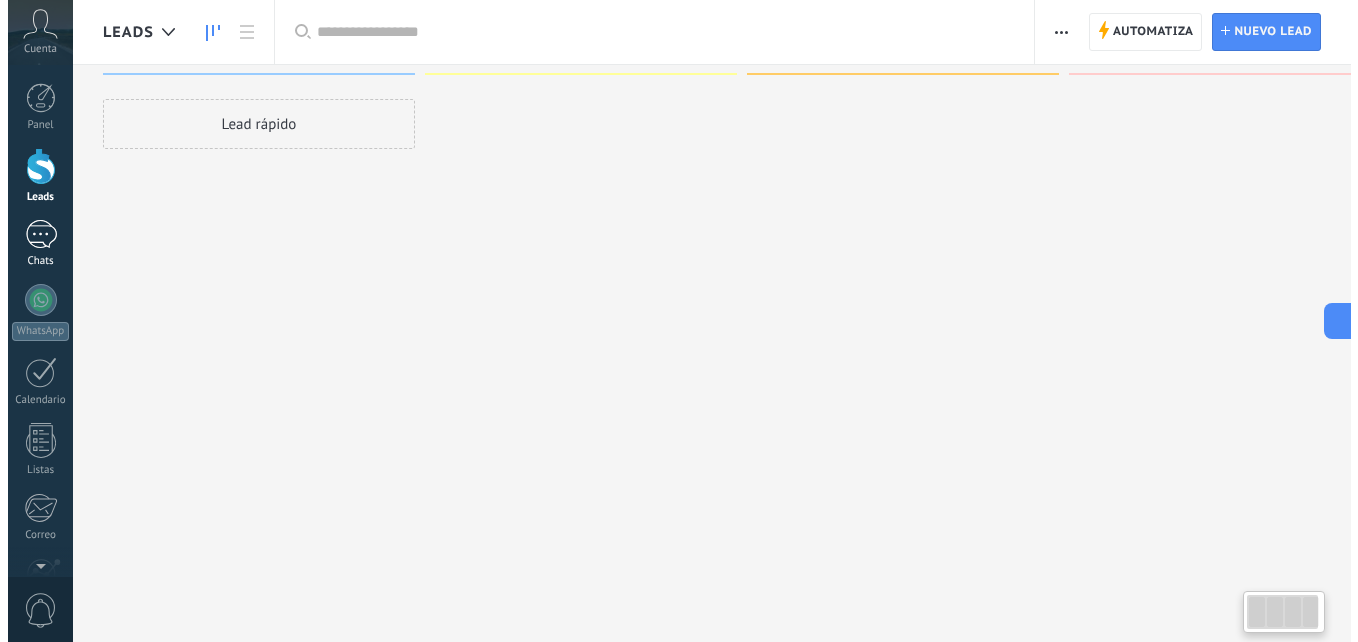 scroll, scrollTop: 0, scrollLeft: 0, axis: both 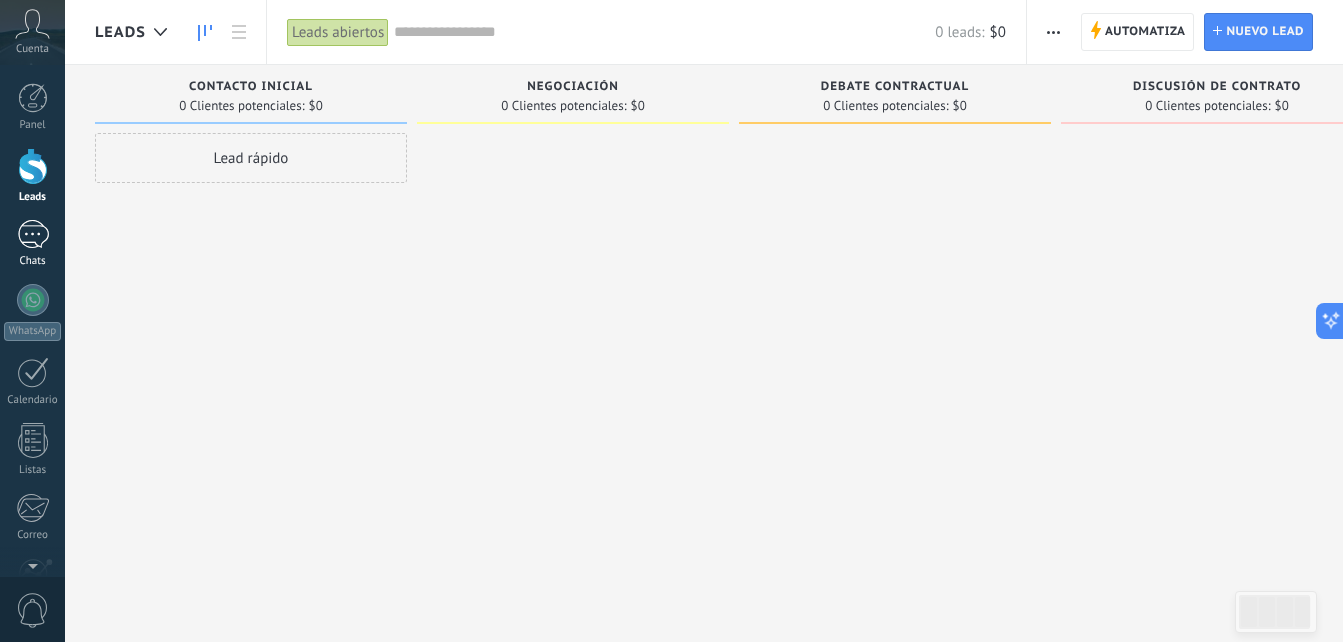 click on "Chats" at bounding box center [33, 261] 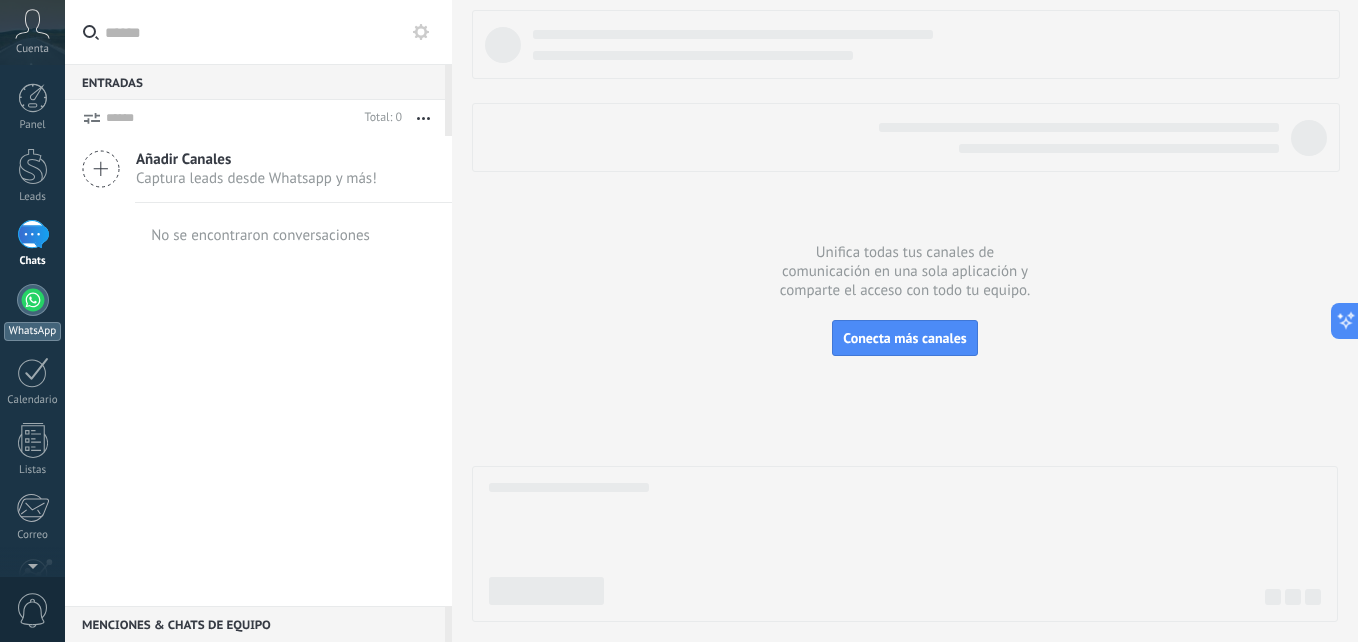 click at bounding box center [33, 300] 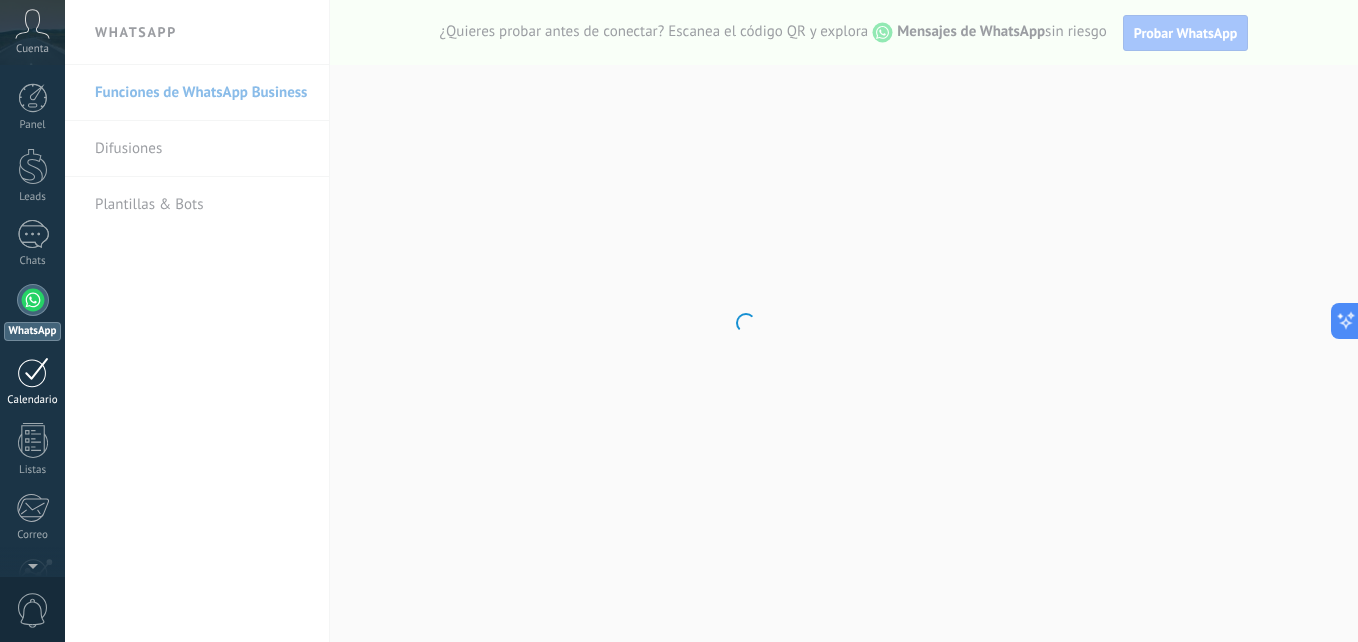 click on "Calendario" at bounding box center (32, 382) 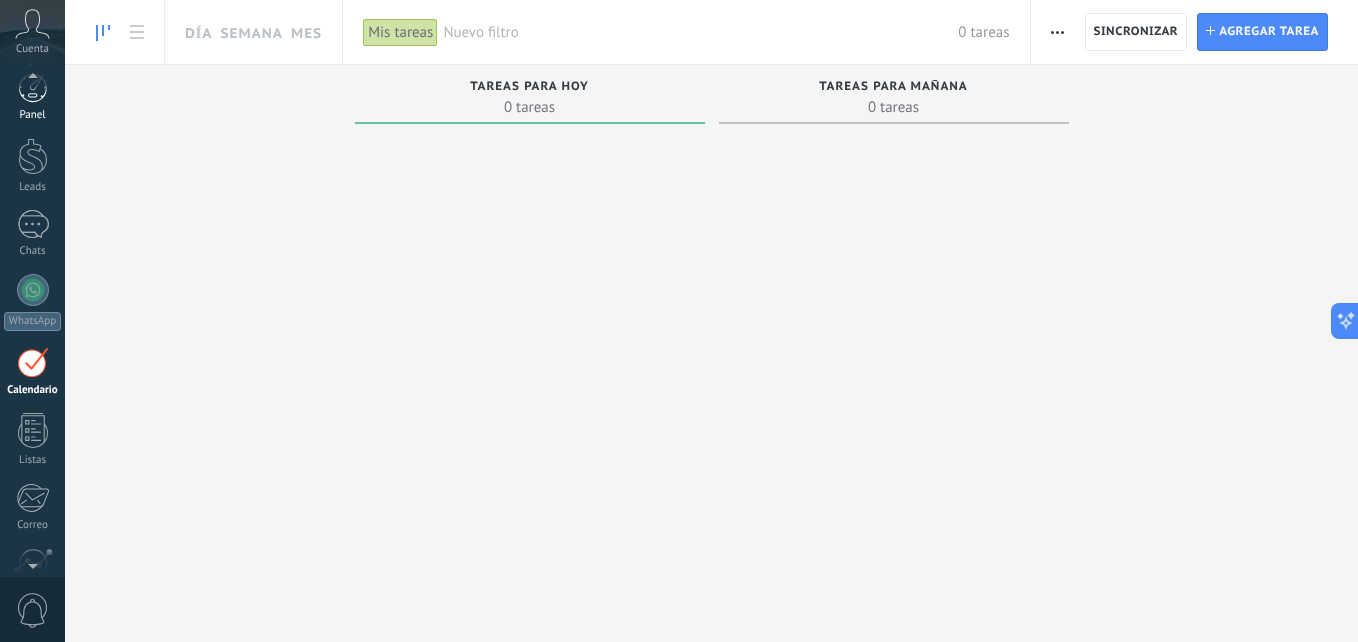 scroll, scrollTop: 0, scrollLeft: 0, axis: both 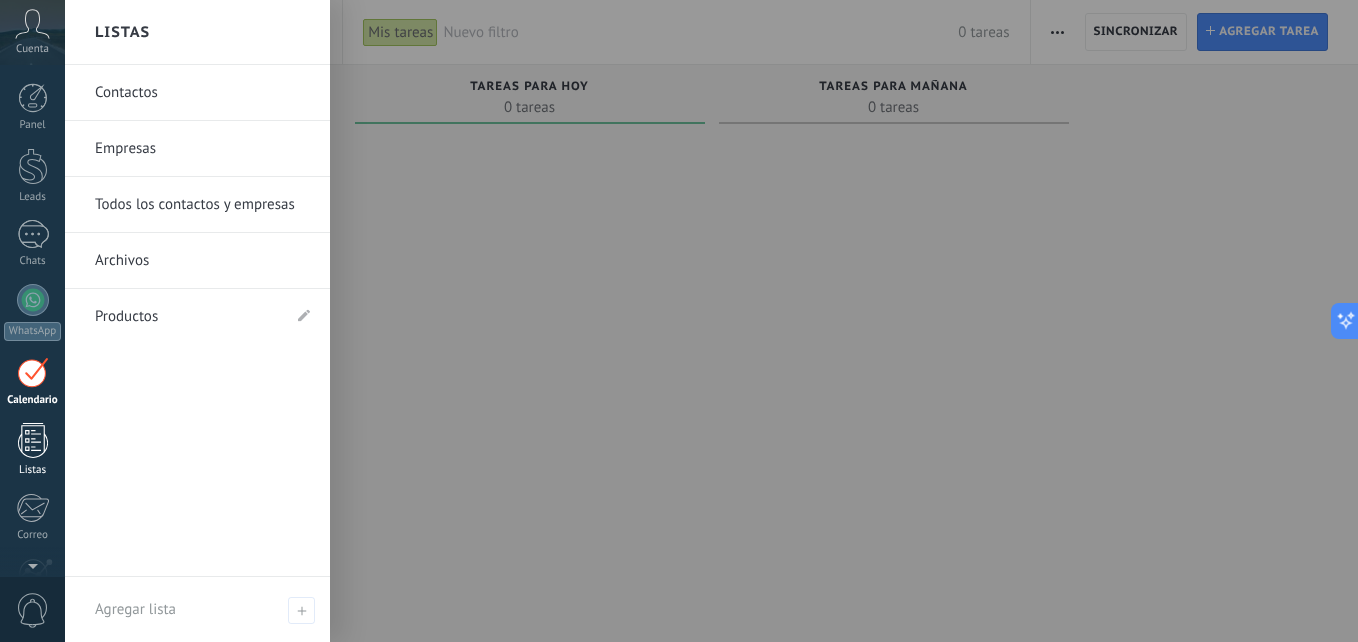 click at bounding box center (33, 440) 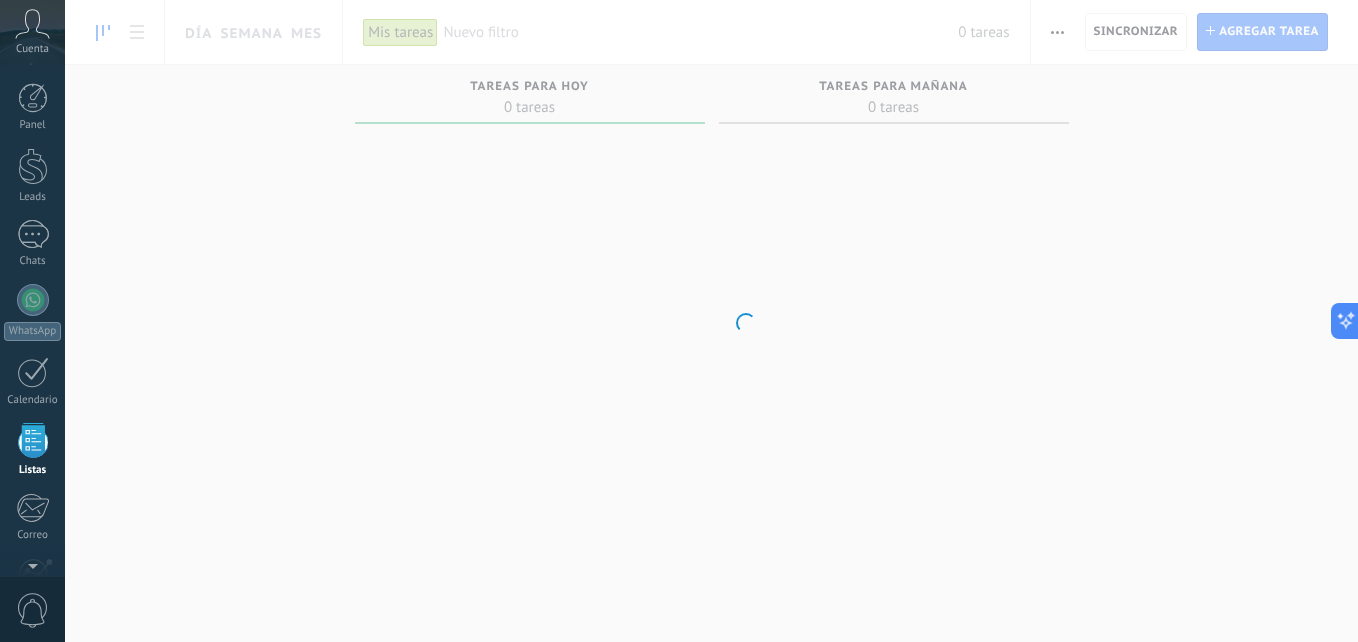 scroll, scrollTop: 124, scrollLeft: 0, axis: vertical 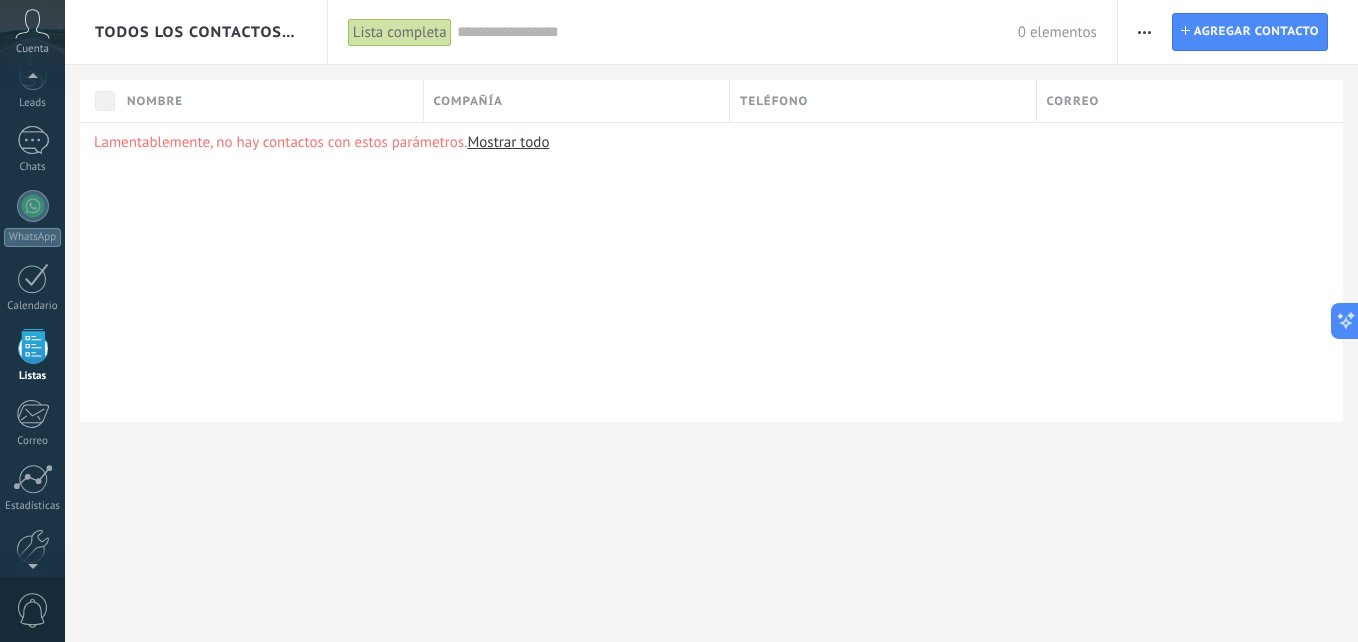 click at bounding box center (32, 80) 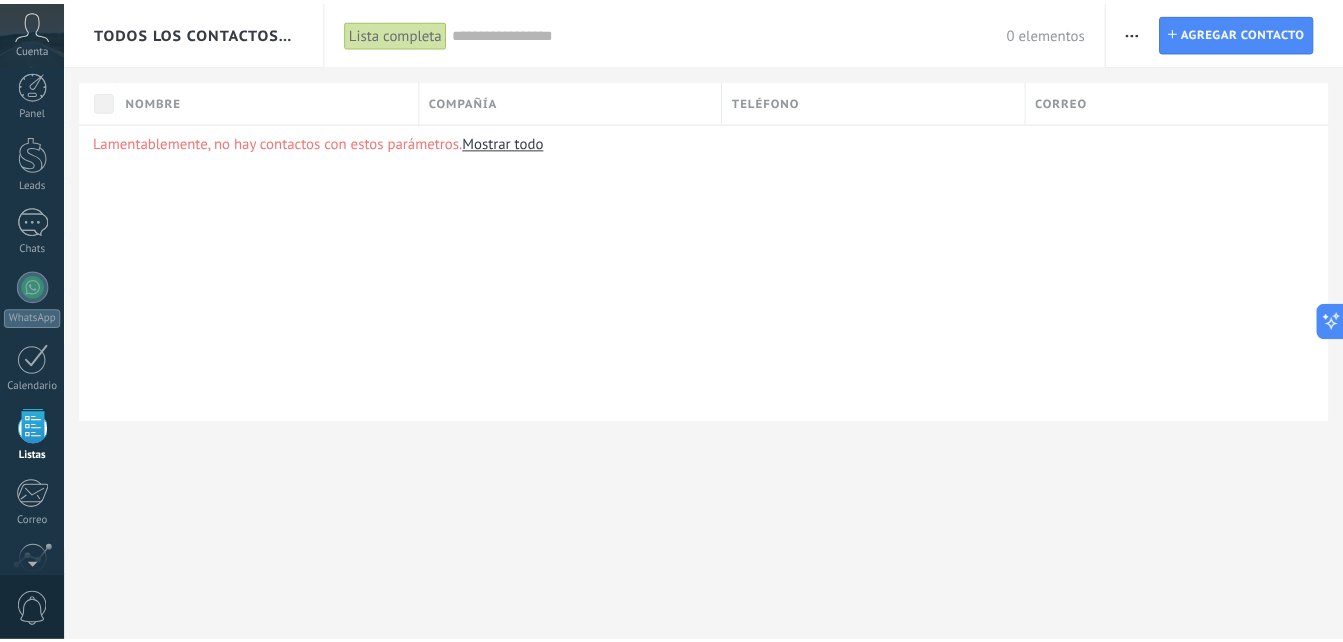 scroll, scrollTop: 0, scrollLeft: 0, axis: both 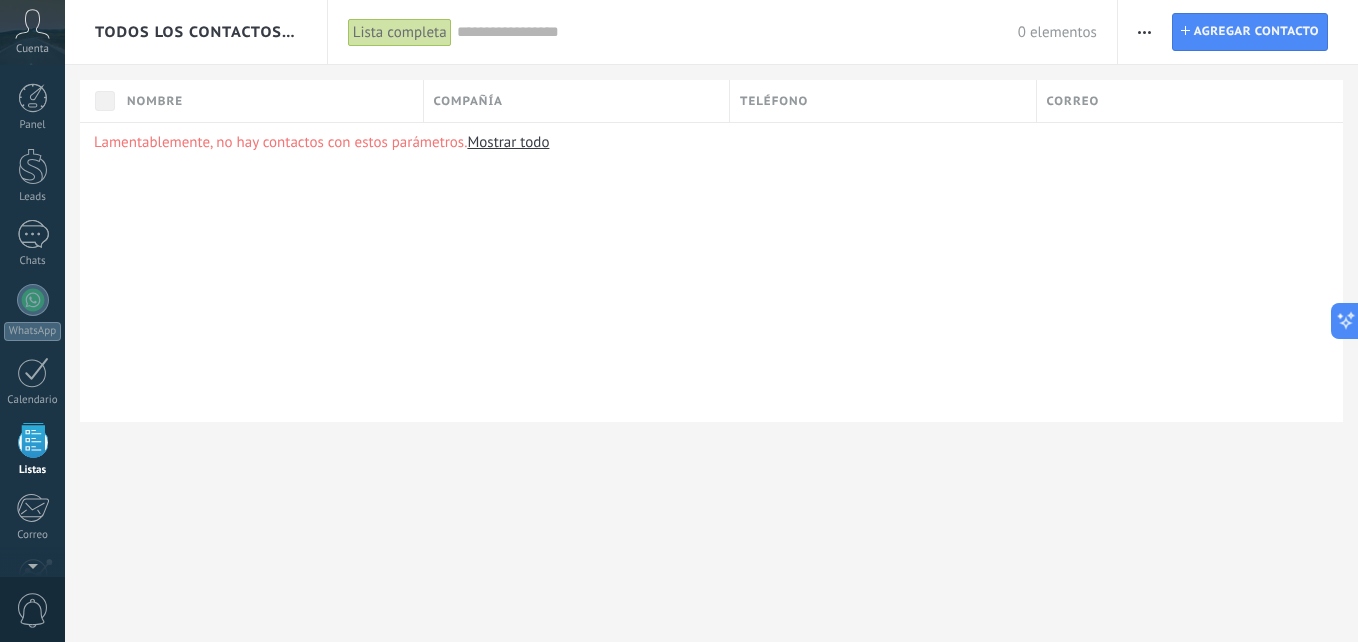 click on "Panel
Leads
Chats
WhatsApp
Clientes" at bounding box center [65, 321] 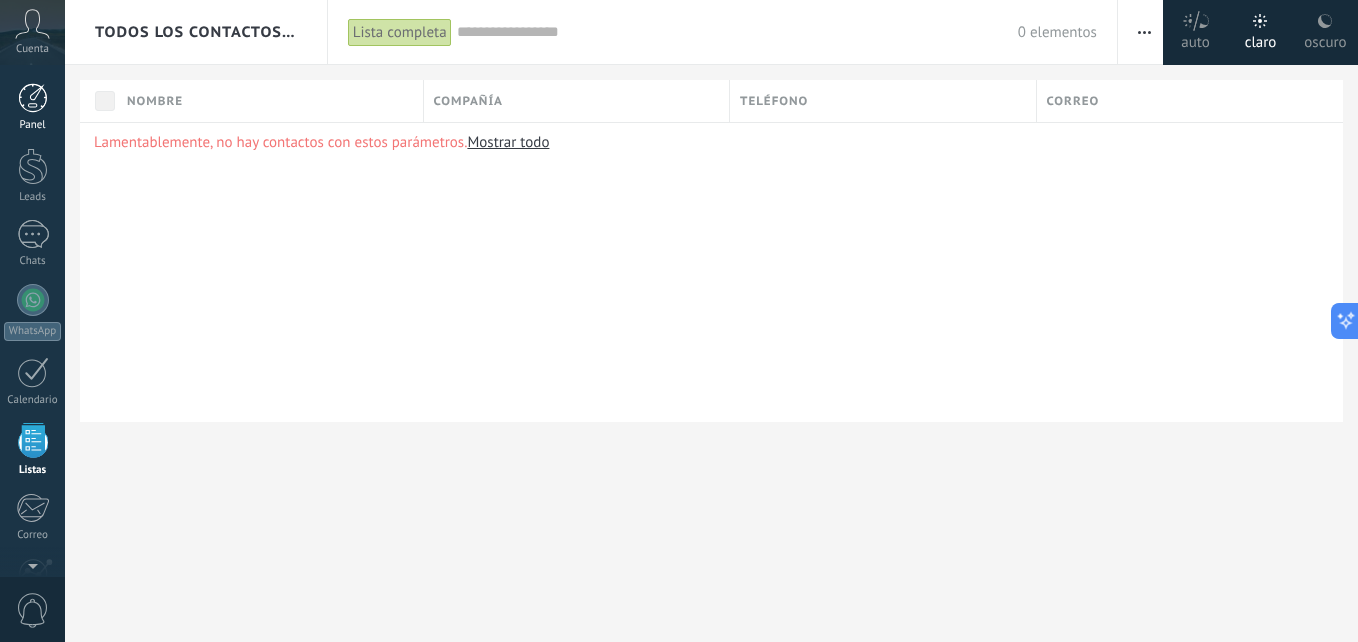 click at bounding box center (33, 98) 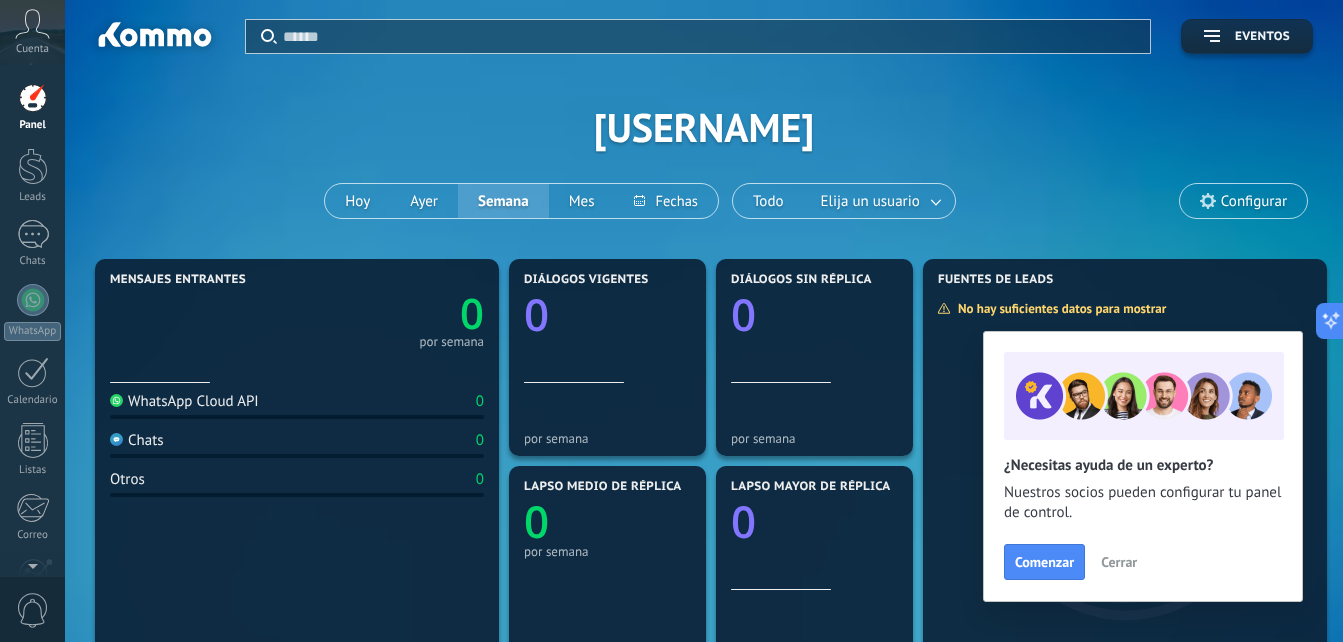 click at bounding box center (32, 24) 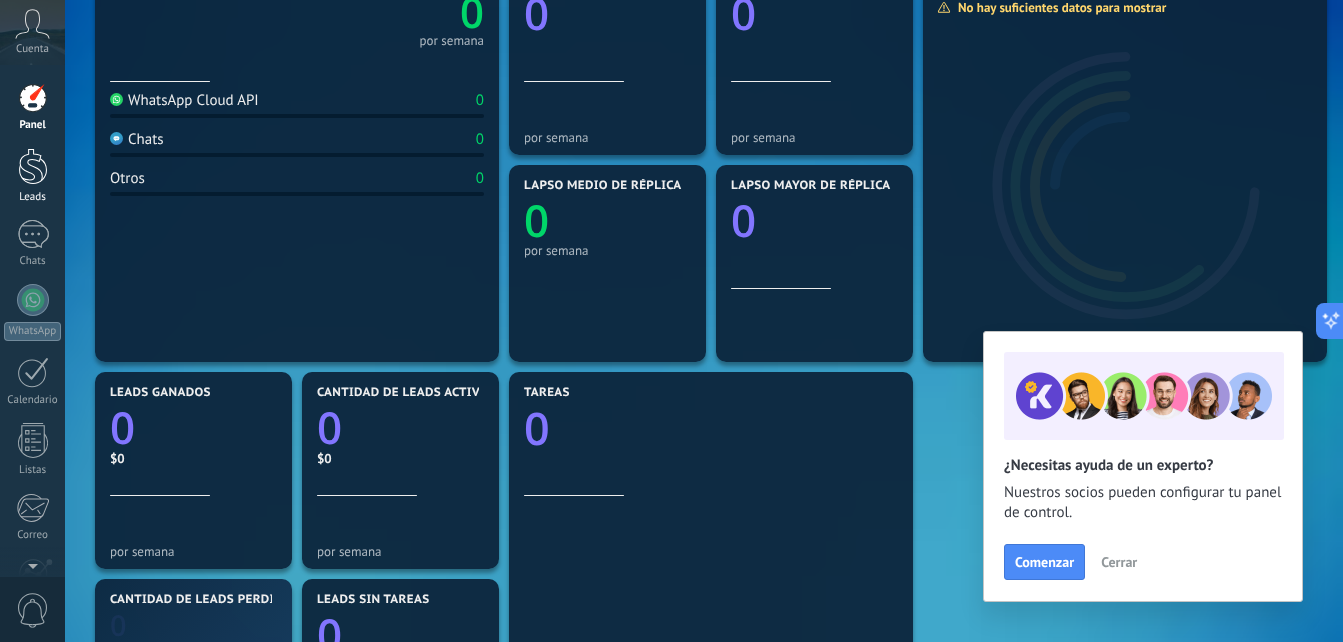 scroll, scrollTop: 213, scrollLeft: 0, axis: vertical 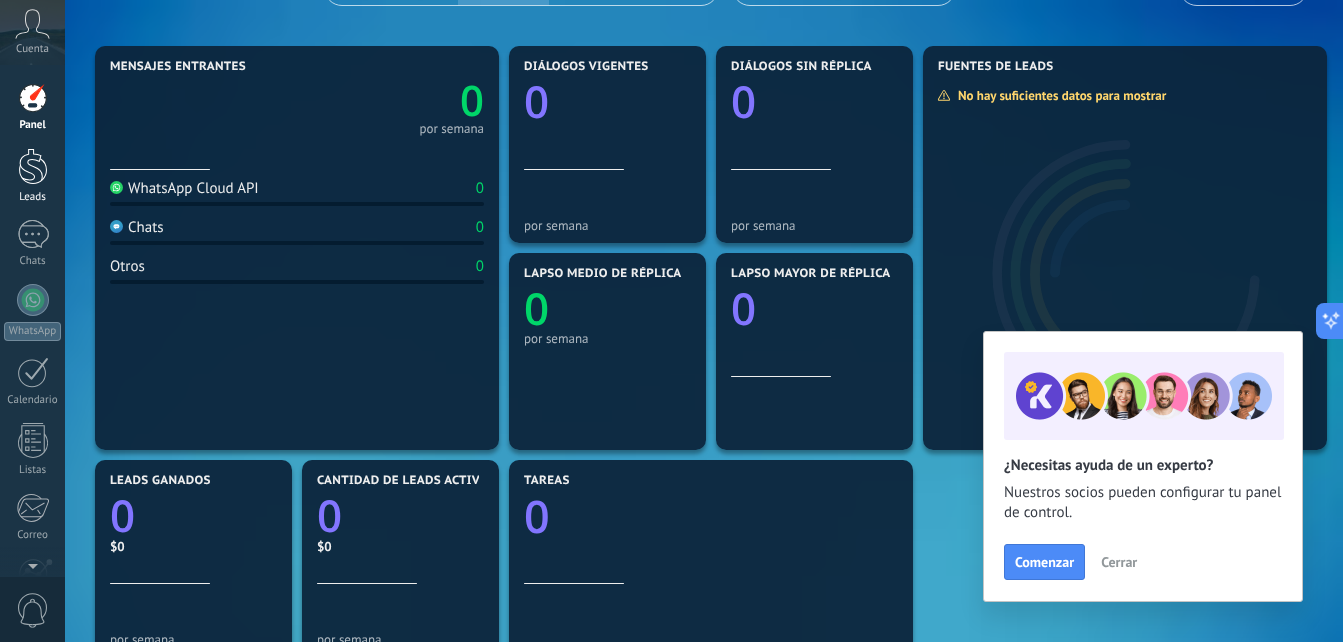 click on "Leads" at bounding box center (33, 197) 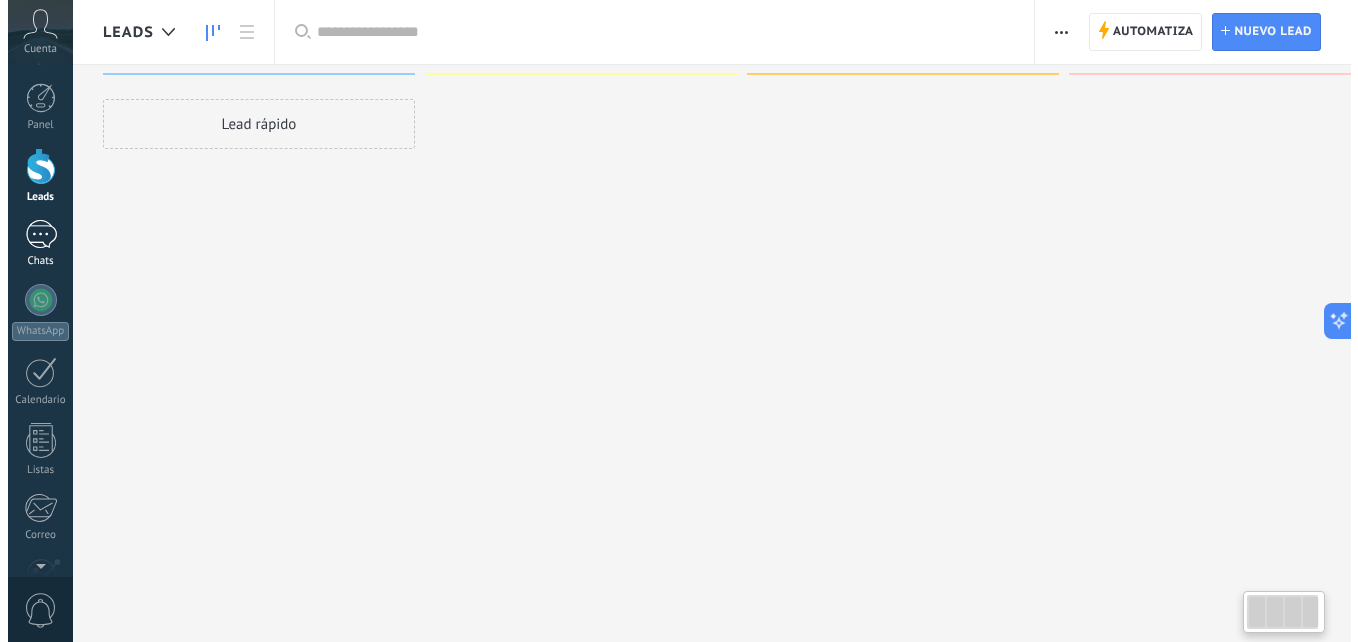 scroll, scrollTop: 0, scrollLeft: 0, axis: both 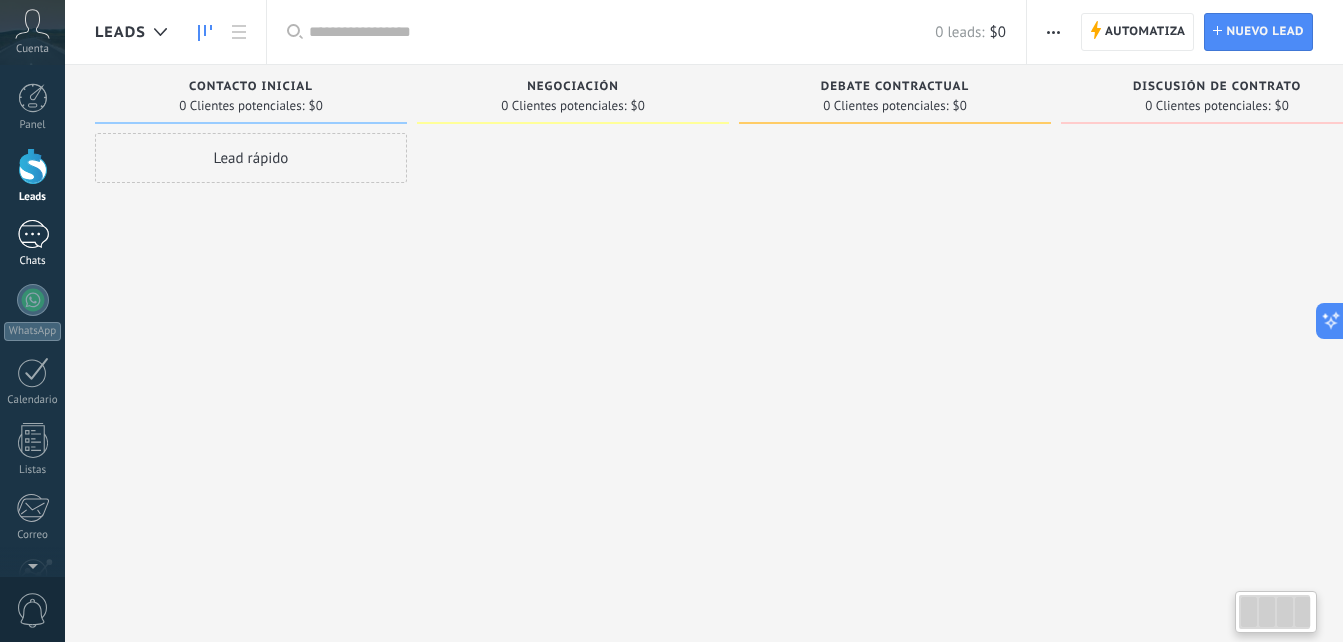 click at bounding box center [33, 234] 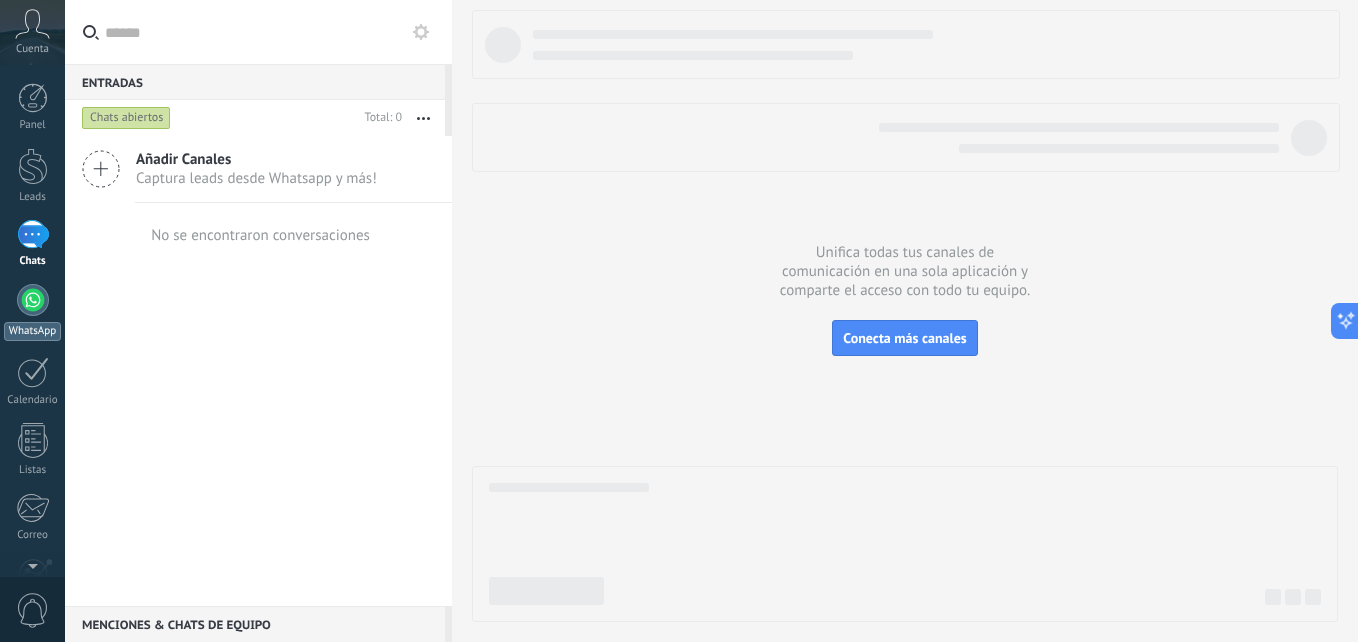 click at bounding box center (33, 300) 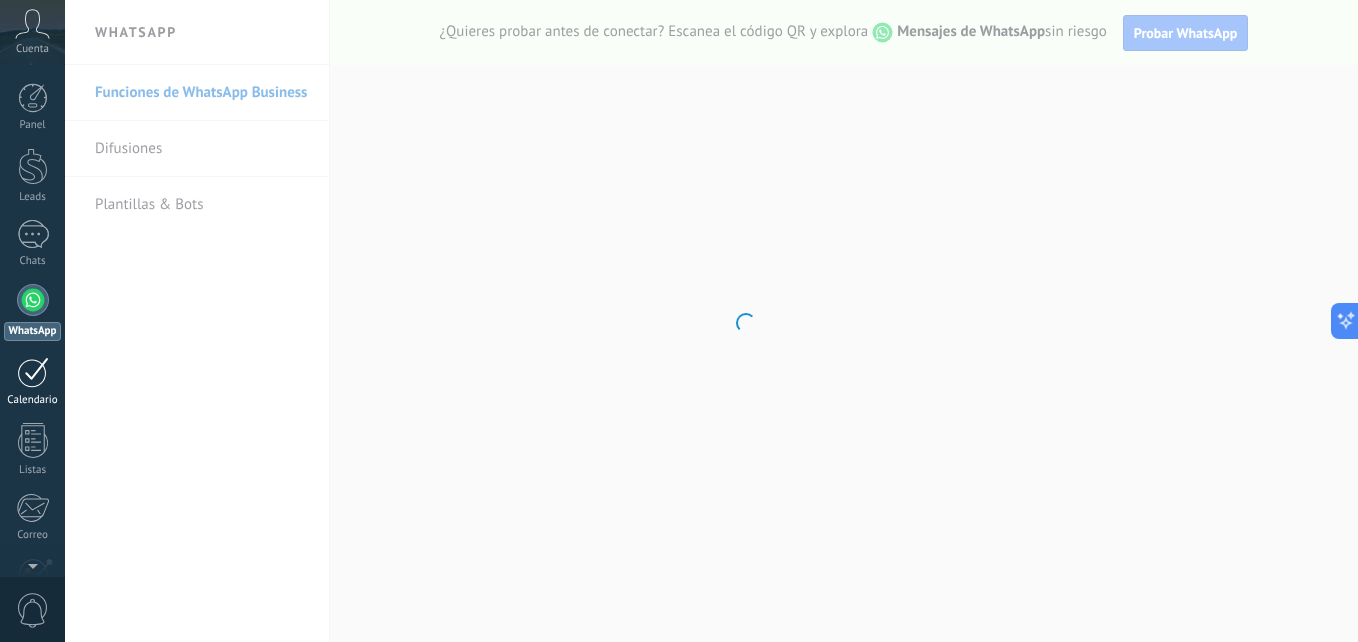 click at bounding box center [33, 372] 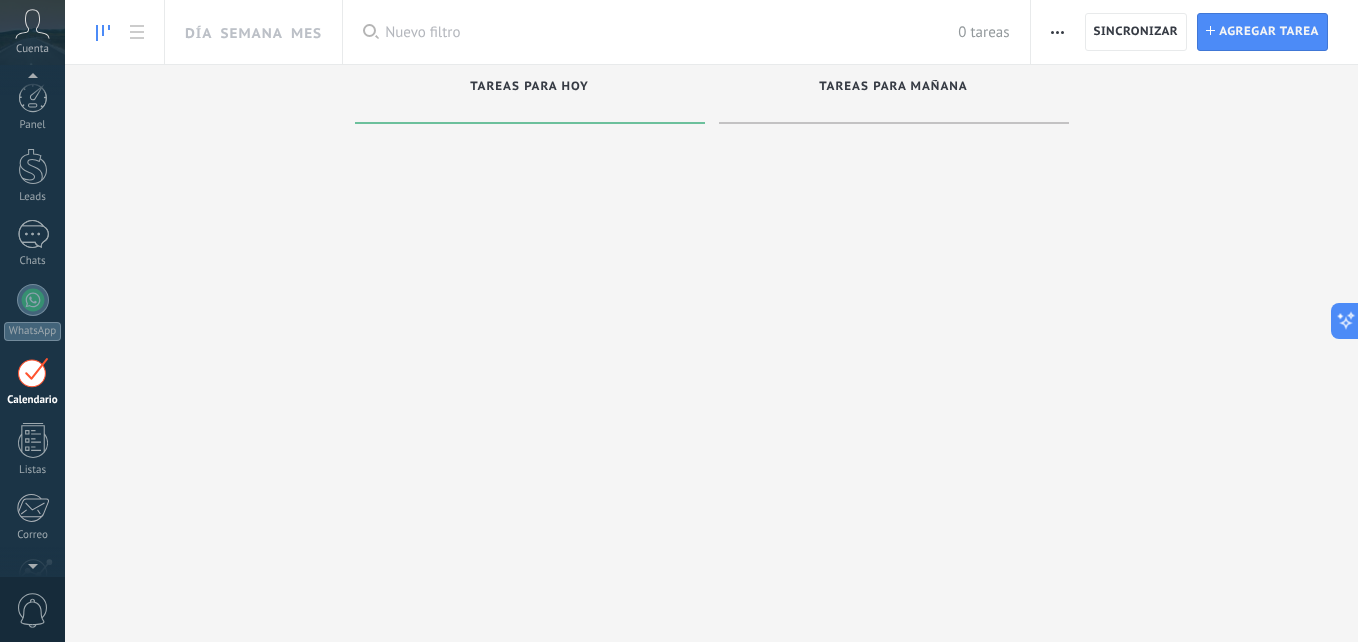 scroll, scrollTop: 58, scrollLeft: 0, axis: vertical 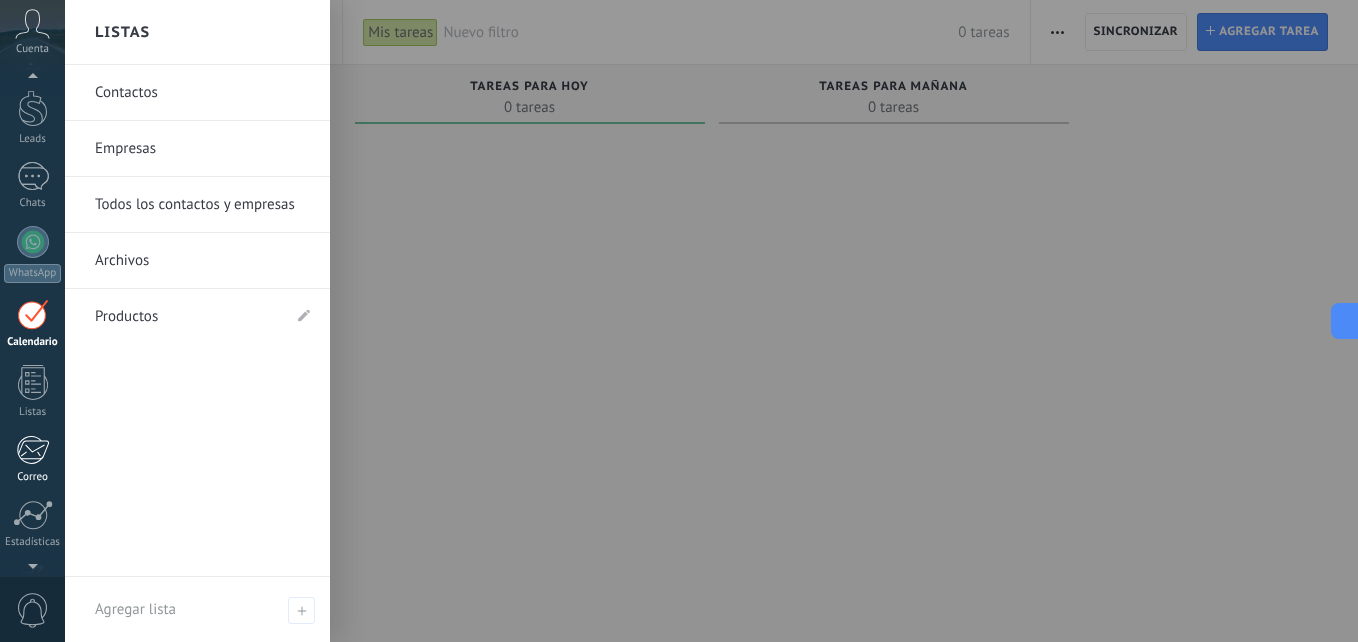 click on "Correo" at bounding box center [32, 459] 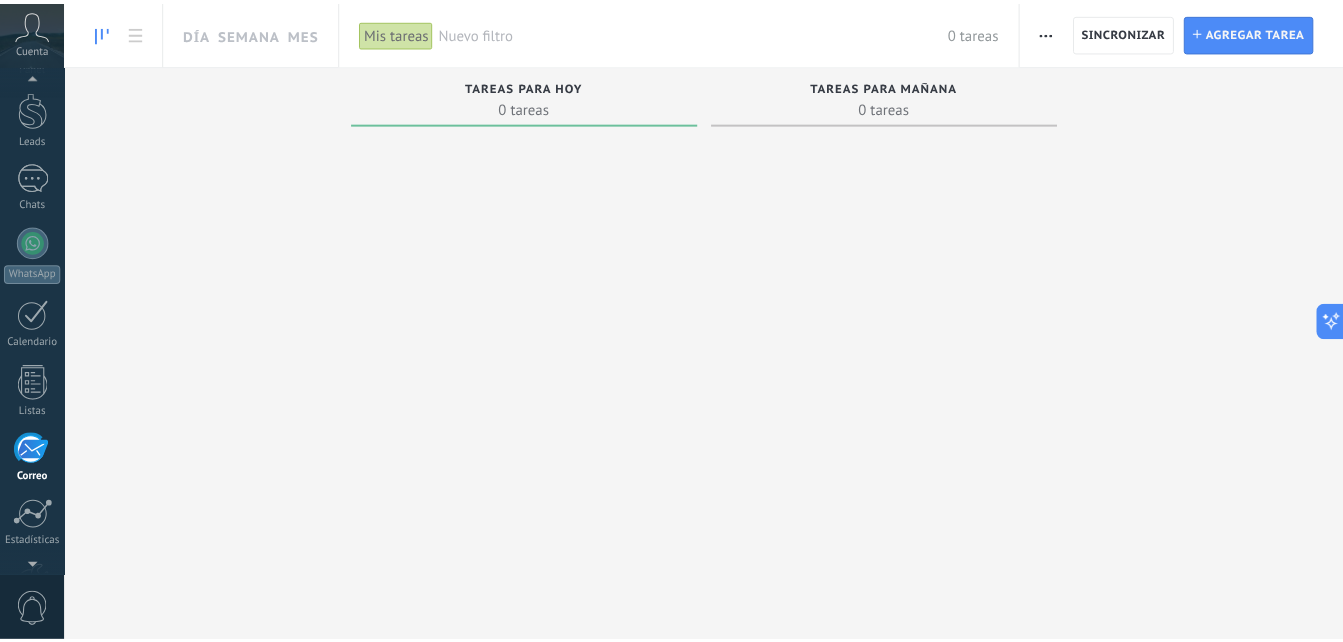 scroll, scrollTop: 190, scrollLeft: 0, axis: vertical 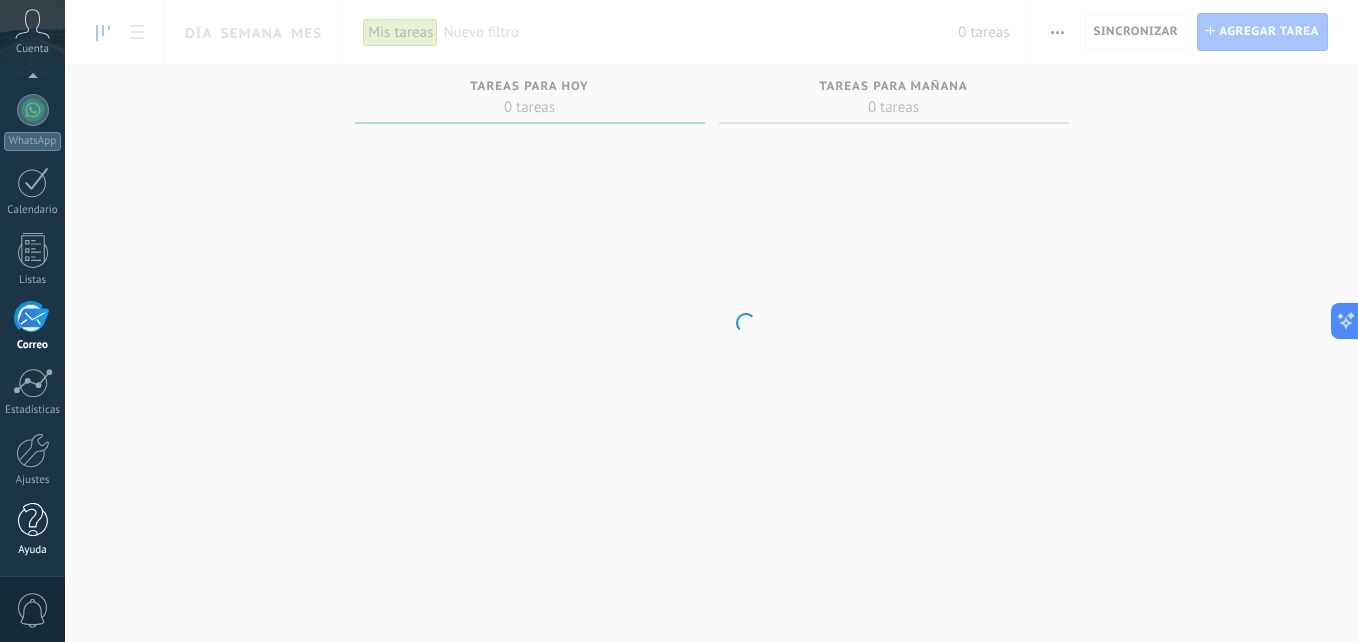 click on "Ayuda" at bounding box center [32, 530] 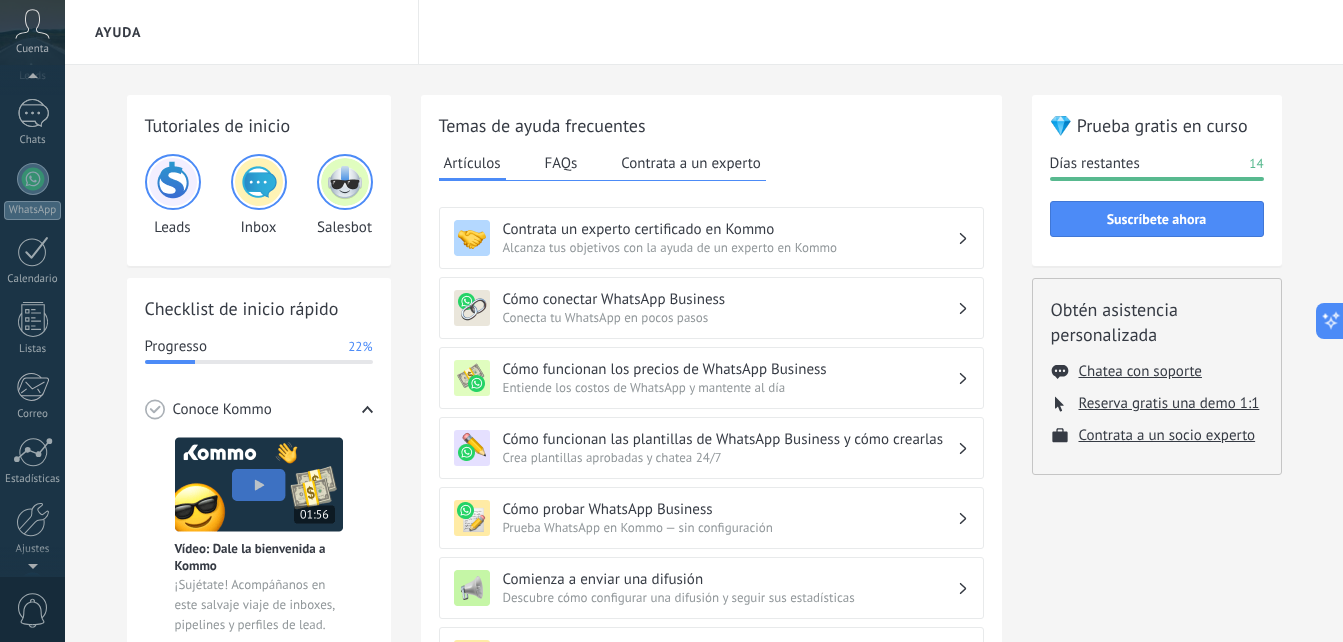 scroll, scrollTop: 88, scrollLeft: 0, axis: vertical 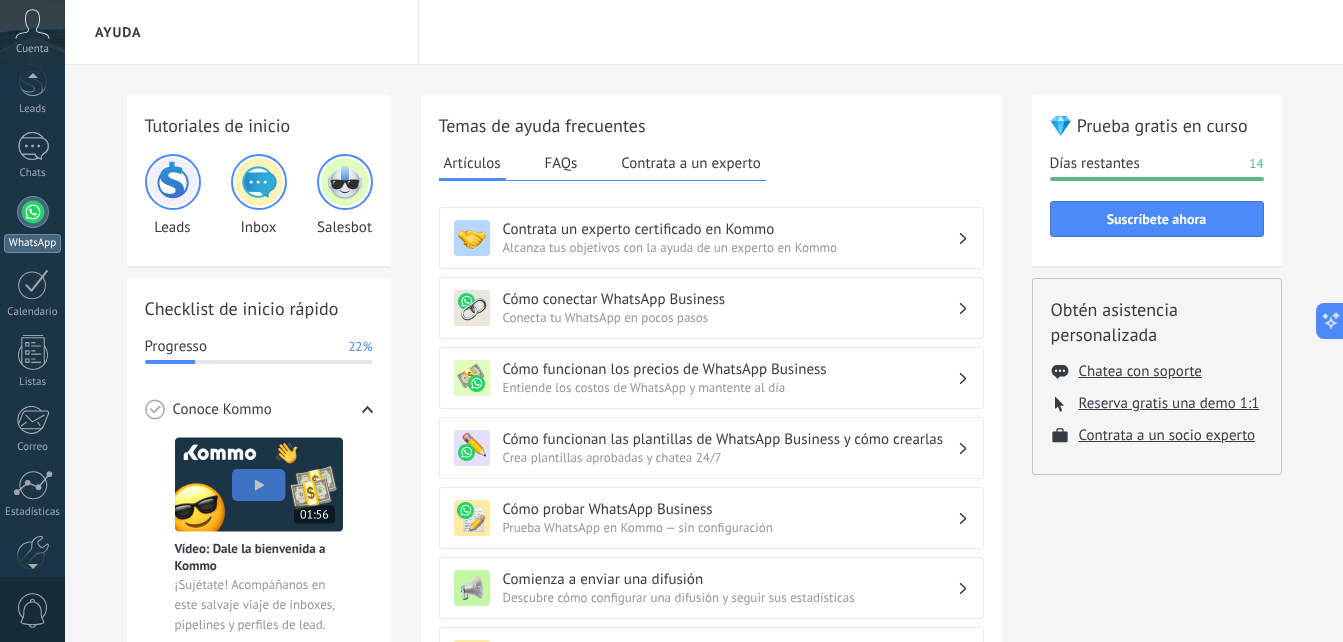 click on "WhatsApp" at bounding box center (32, 243) 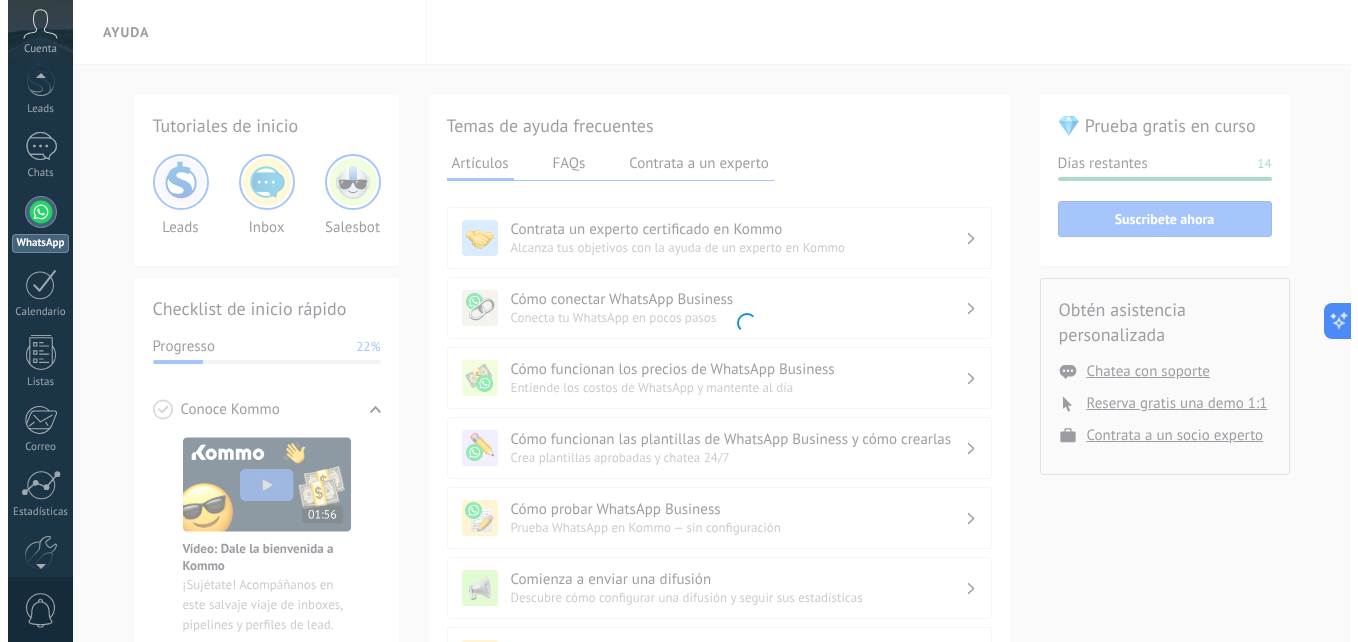 scroll, scrollTop: 0, scrollLeft: 0, axis: both 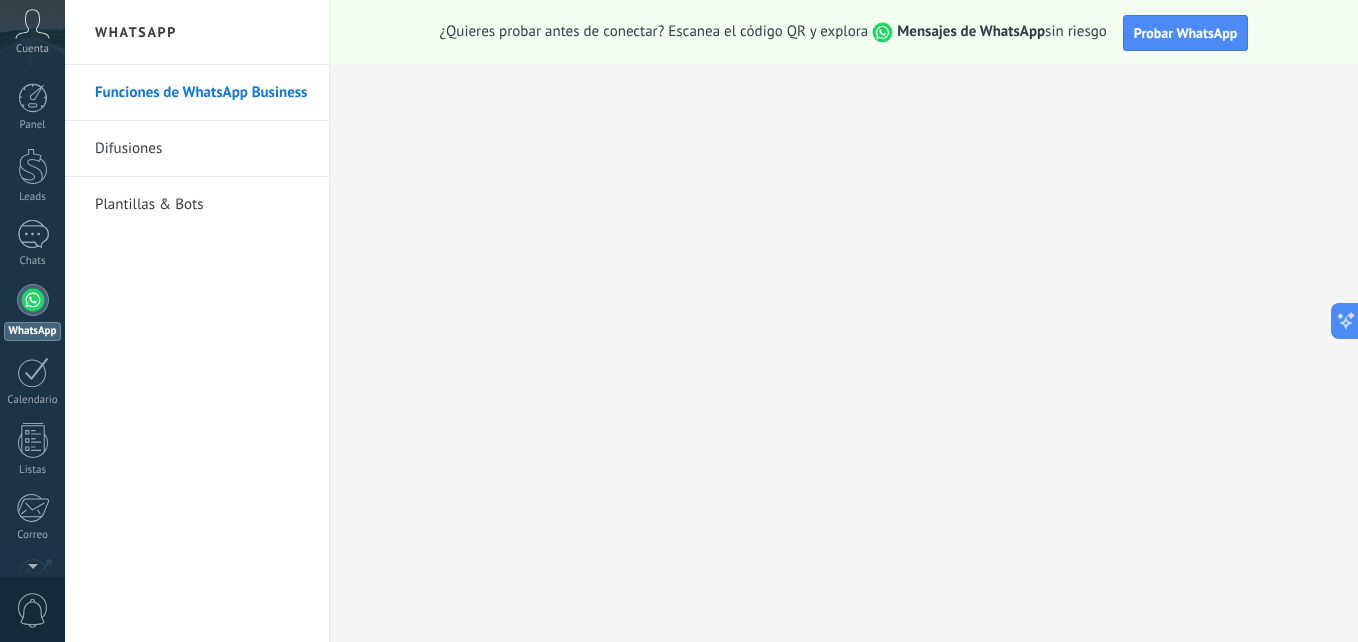 click on "Cuenta" at bounding box center [32, 49] 